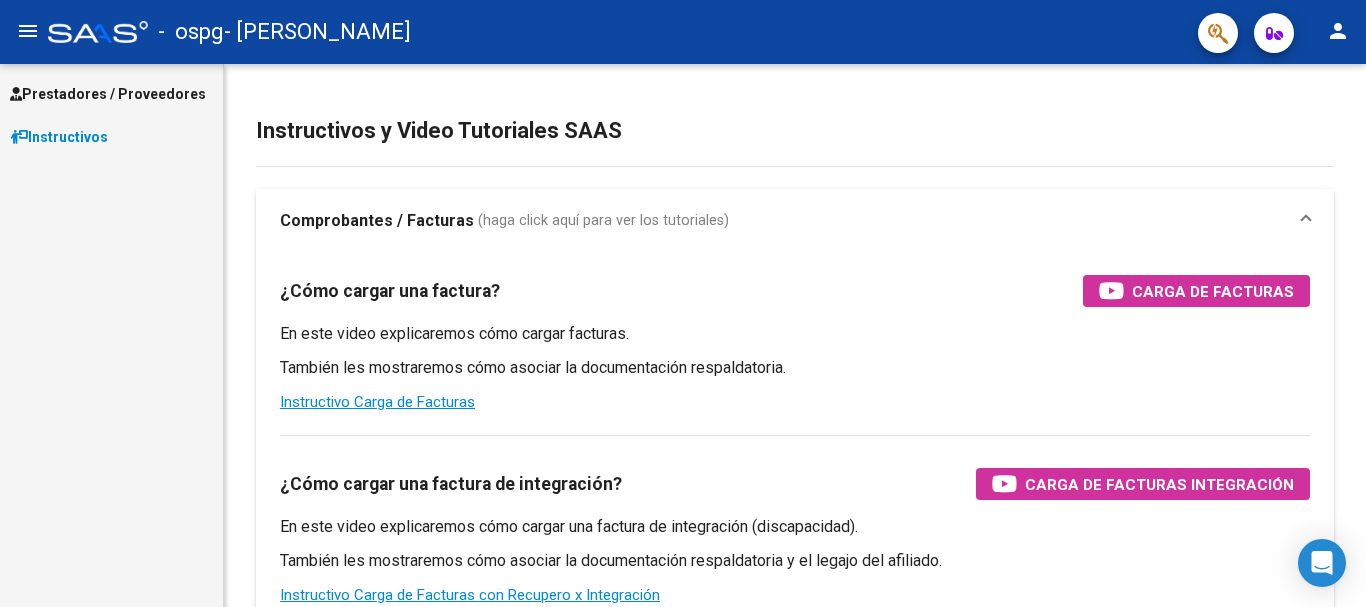 scroll, scrollTop: 0, scrollLeft: 0, axis: both 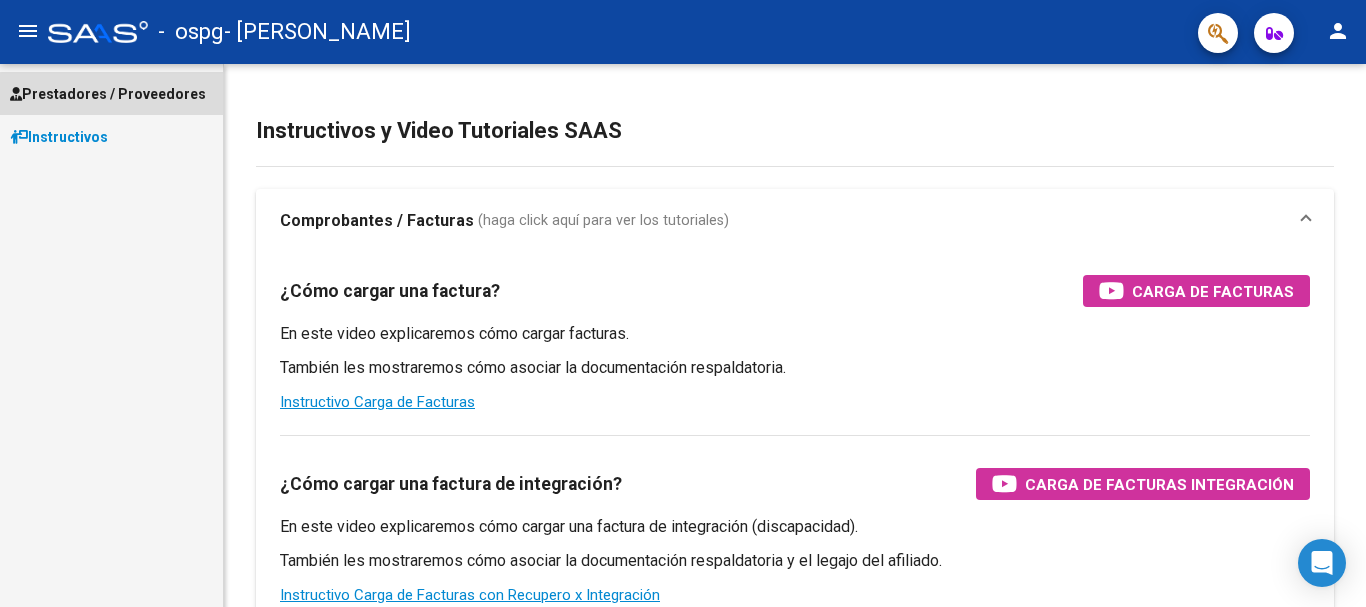 click on "Prestadores / Proveedores" at bounding box center (108, 94) 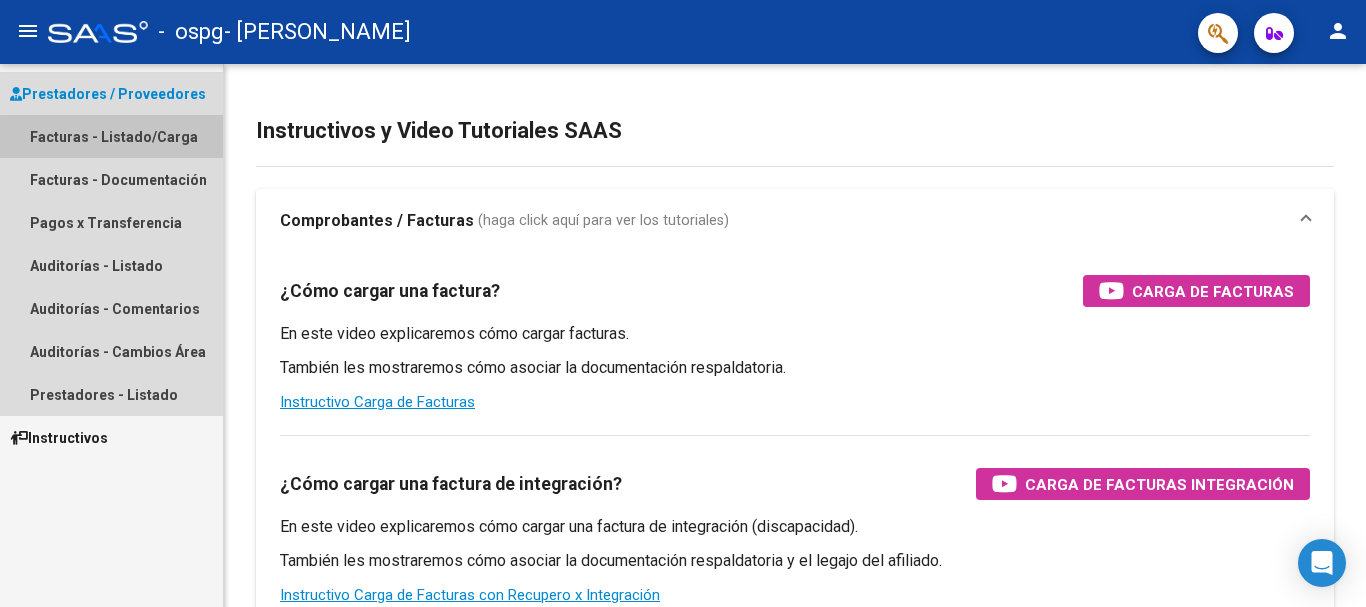 click on "Facturas - Listado/Carga" at bounding box center (111, 136) 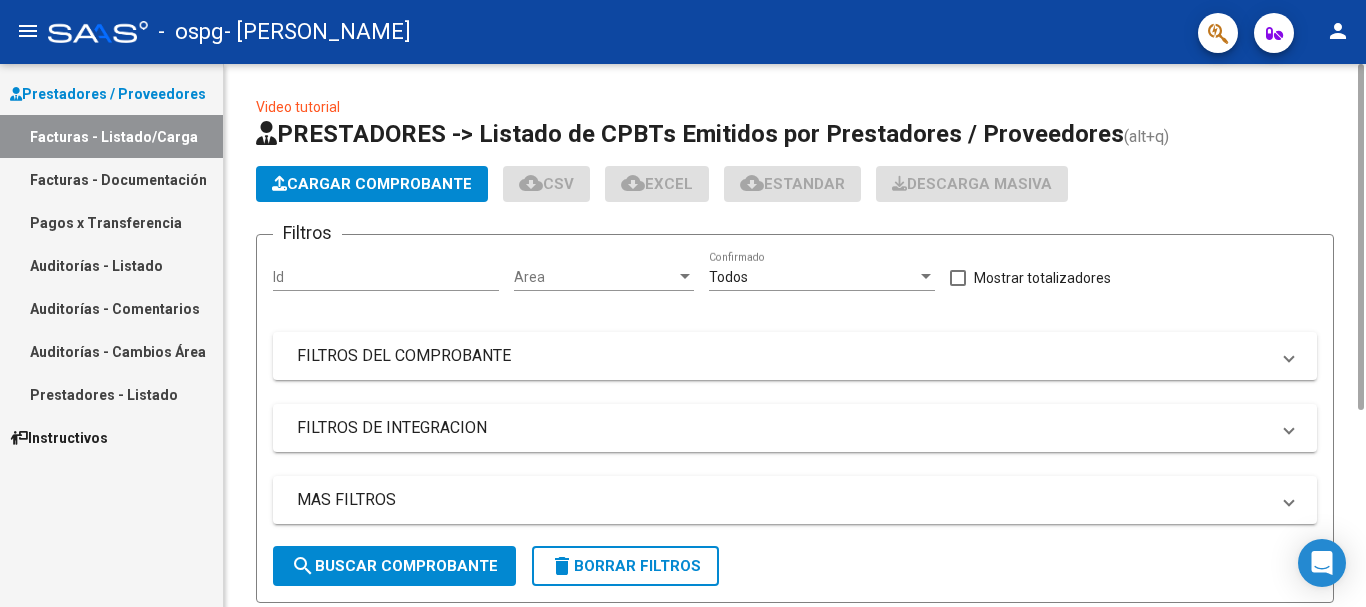click on "Cargar Comprobante" 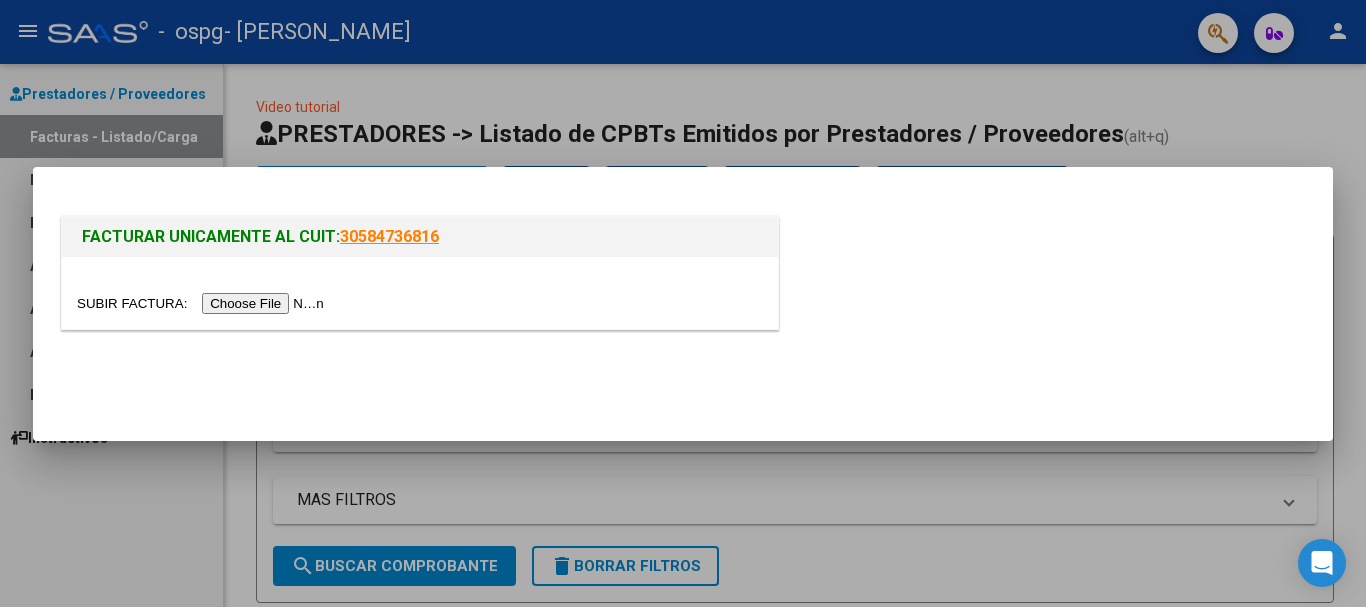 click at bounding box center (203, 303) 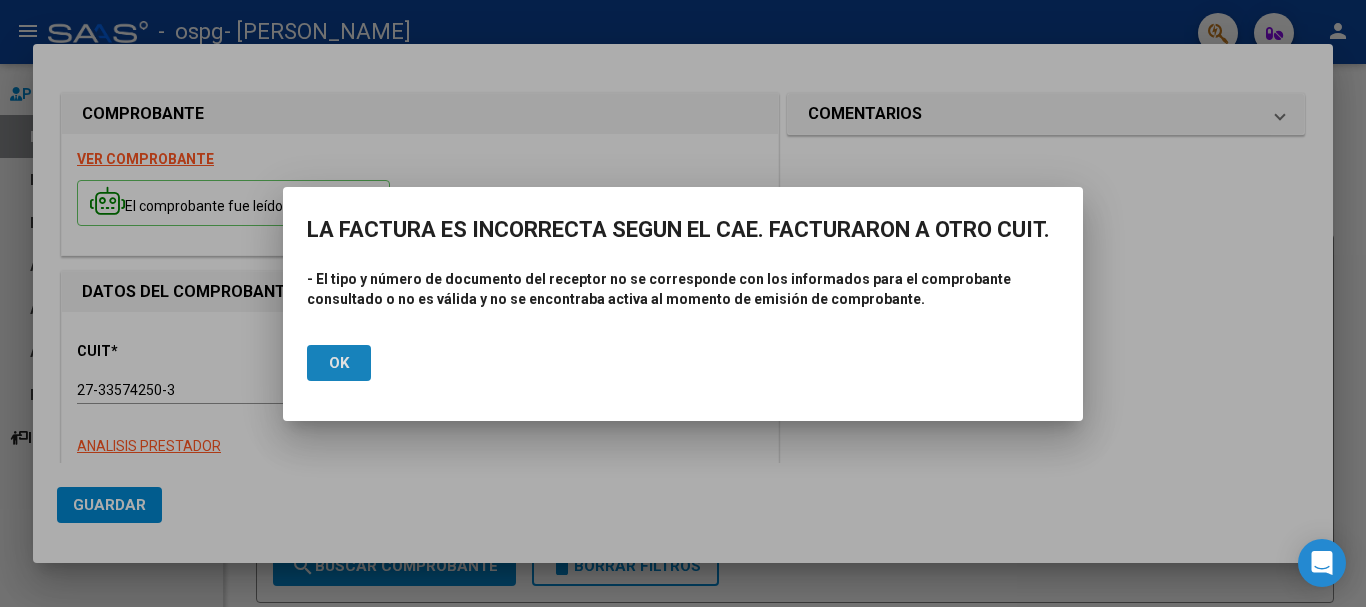 click on "Ok" 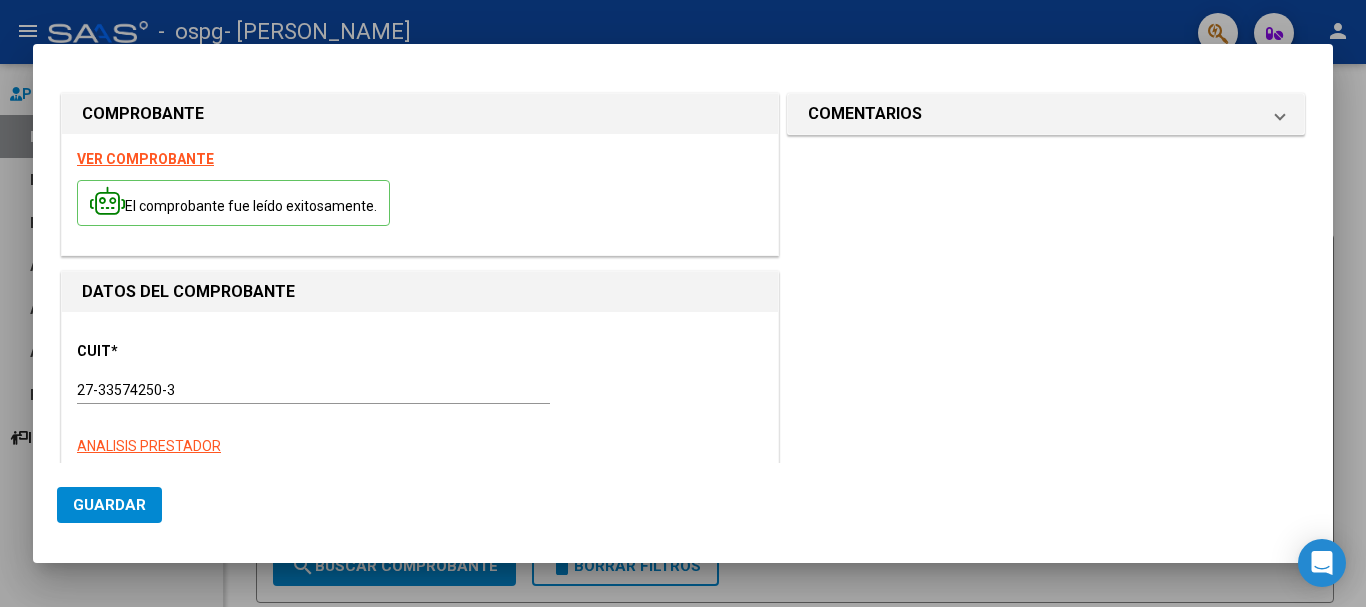 click at bounding box center (683, 303) 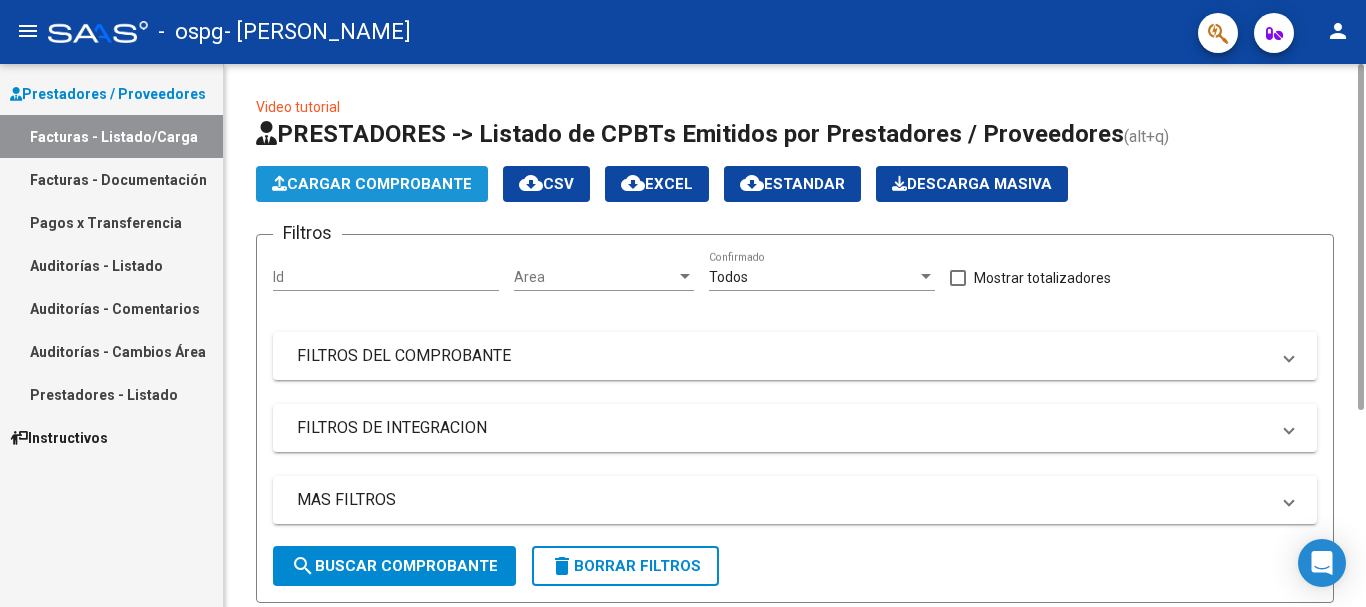 click on "Cargar Comprobante" 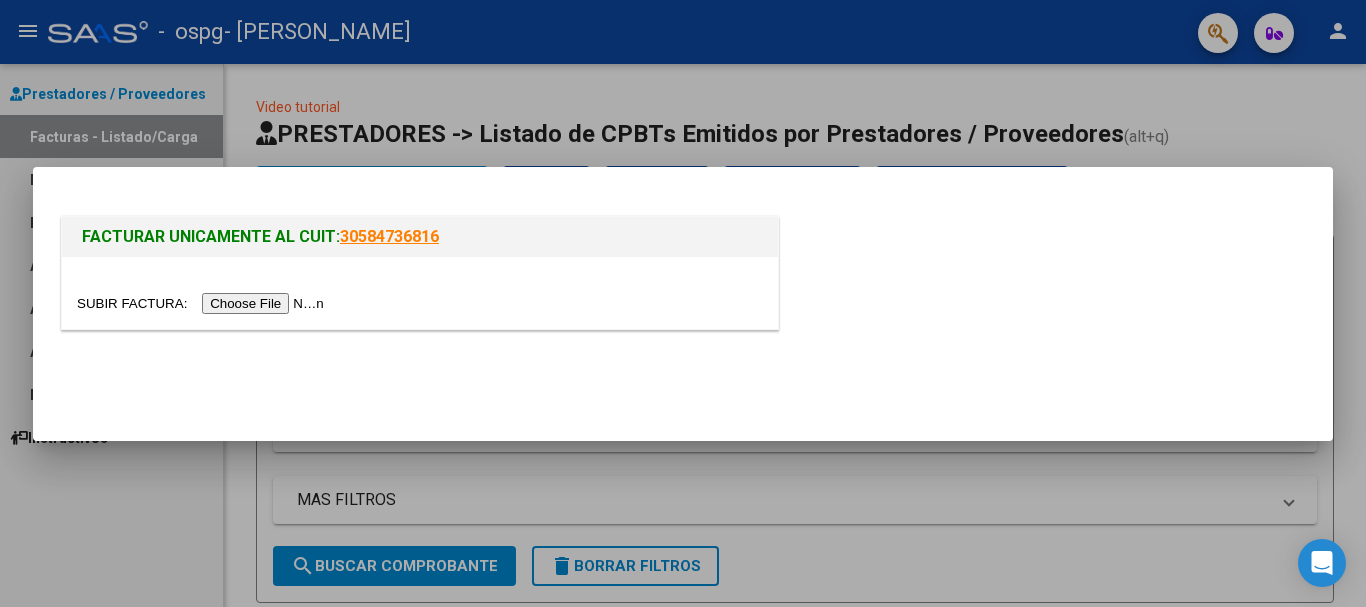 click at bounding box center (203, 303) 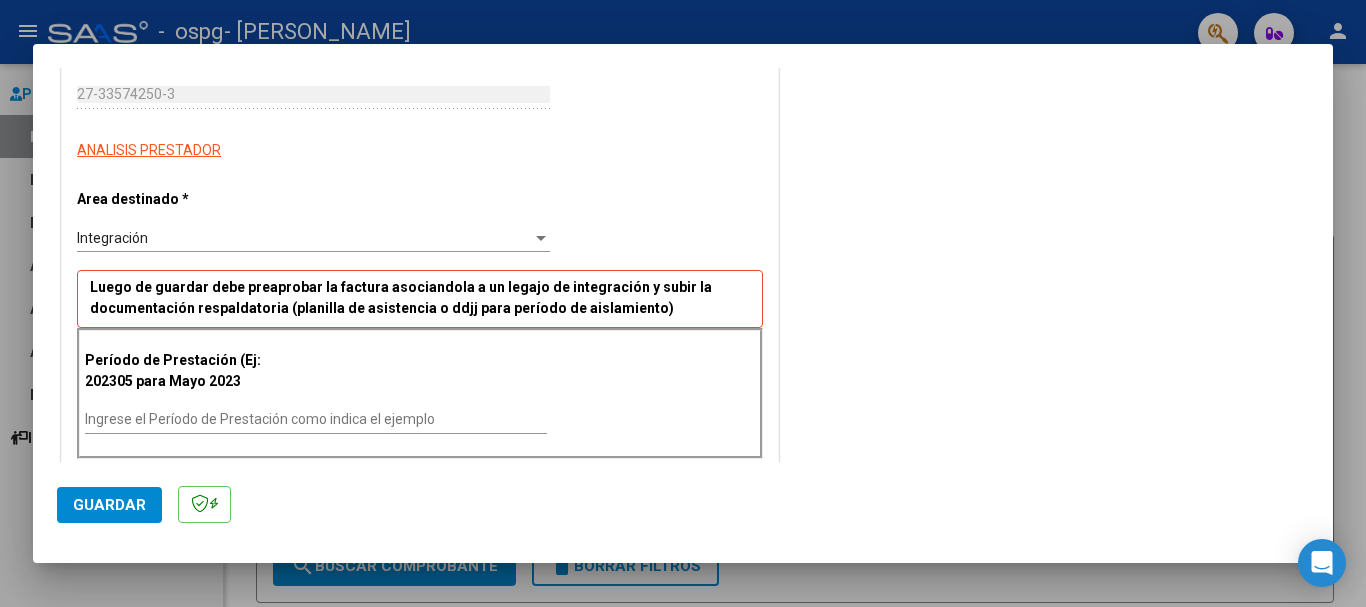 scroll, scrollTop: 340, scrollLeft: 0, axis: vertical 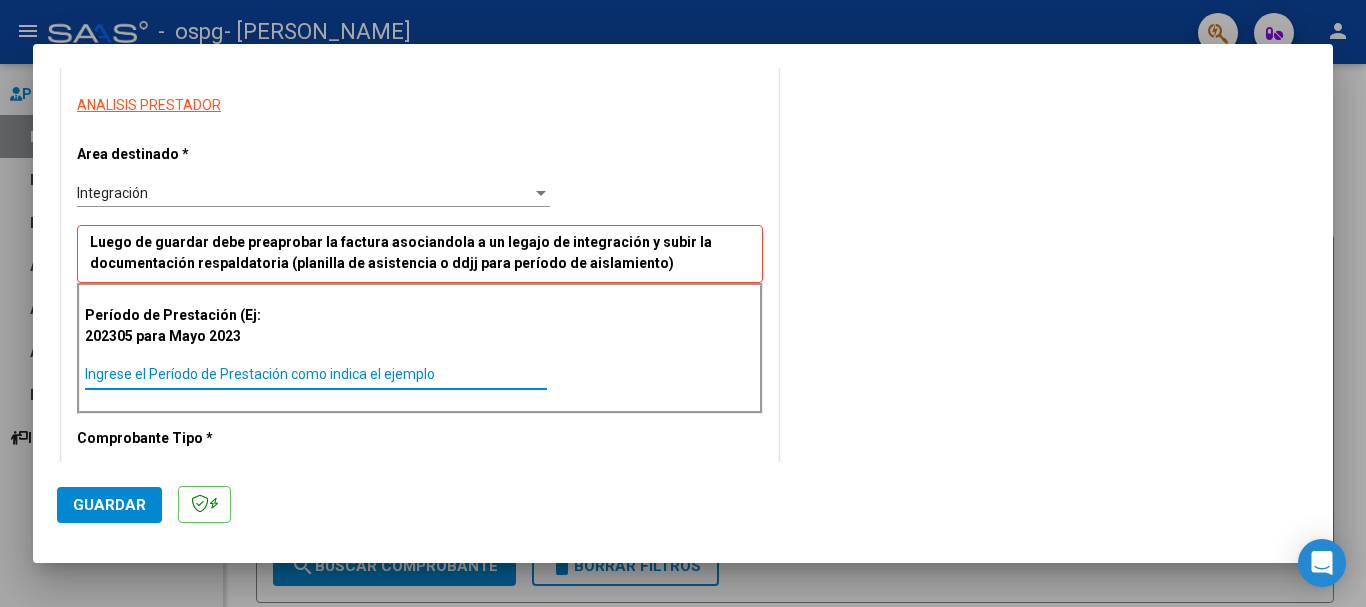 click on "Ingrese el Período de Prestación como indica el ejemplo" at bounding box center [316, 374] 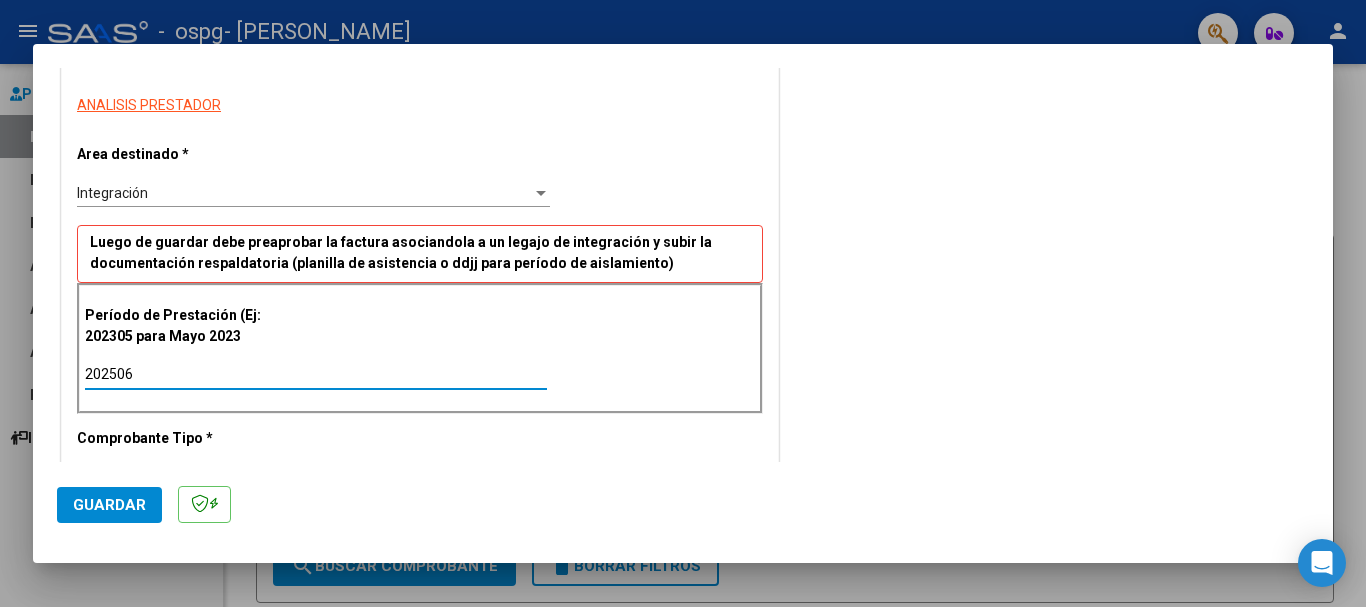 type on "202506" 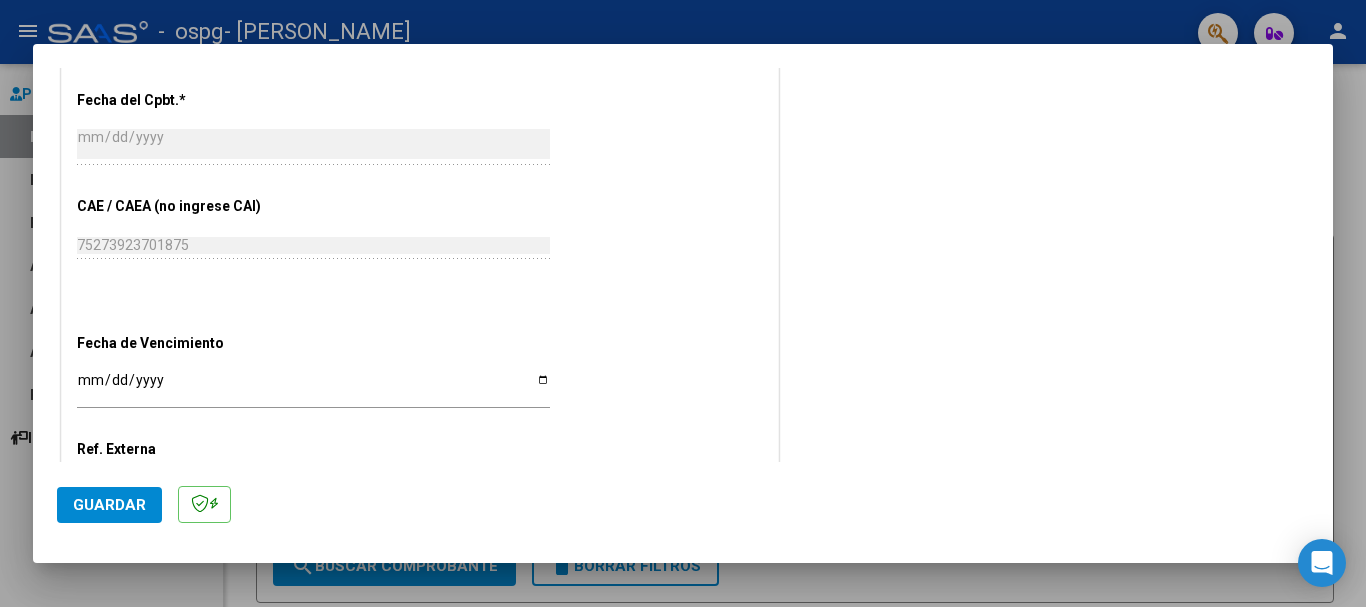 scroll, scrollTop: 1074, scrollLeft: 0, axis: vertical 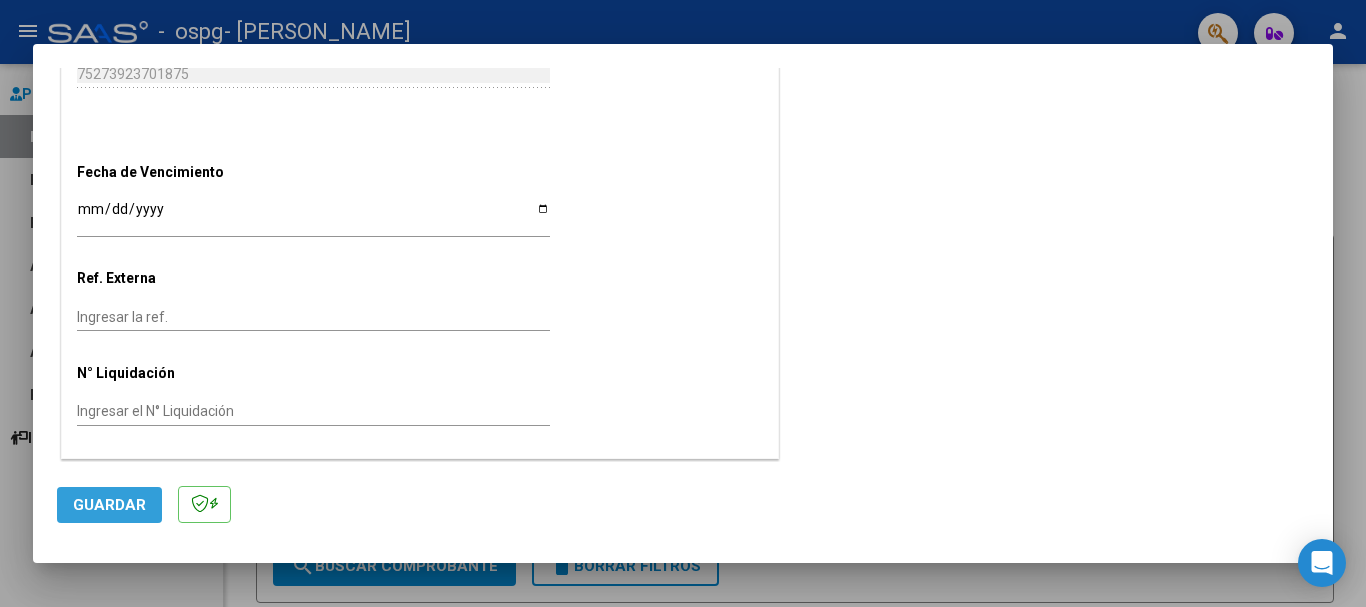 click on "Guardar" 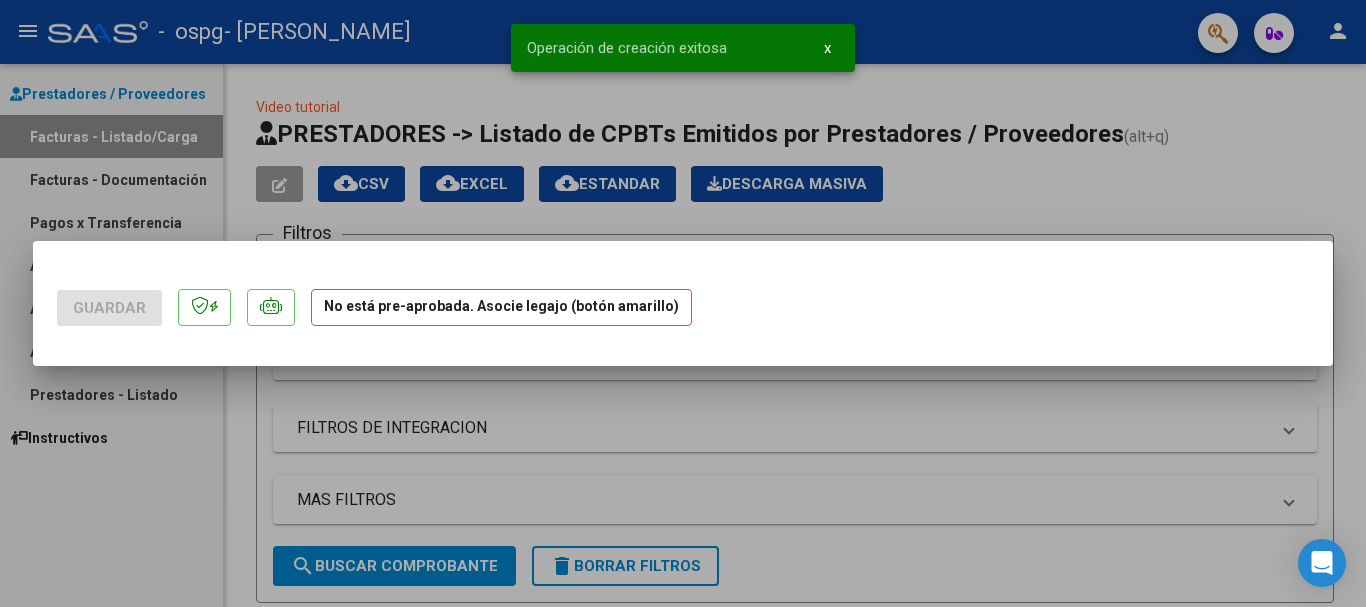 scroll, scrollTop: 0, scrollLeft: 0, axis: both 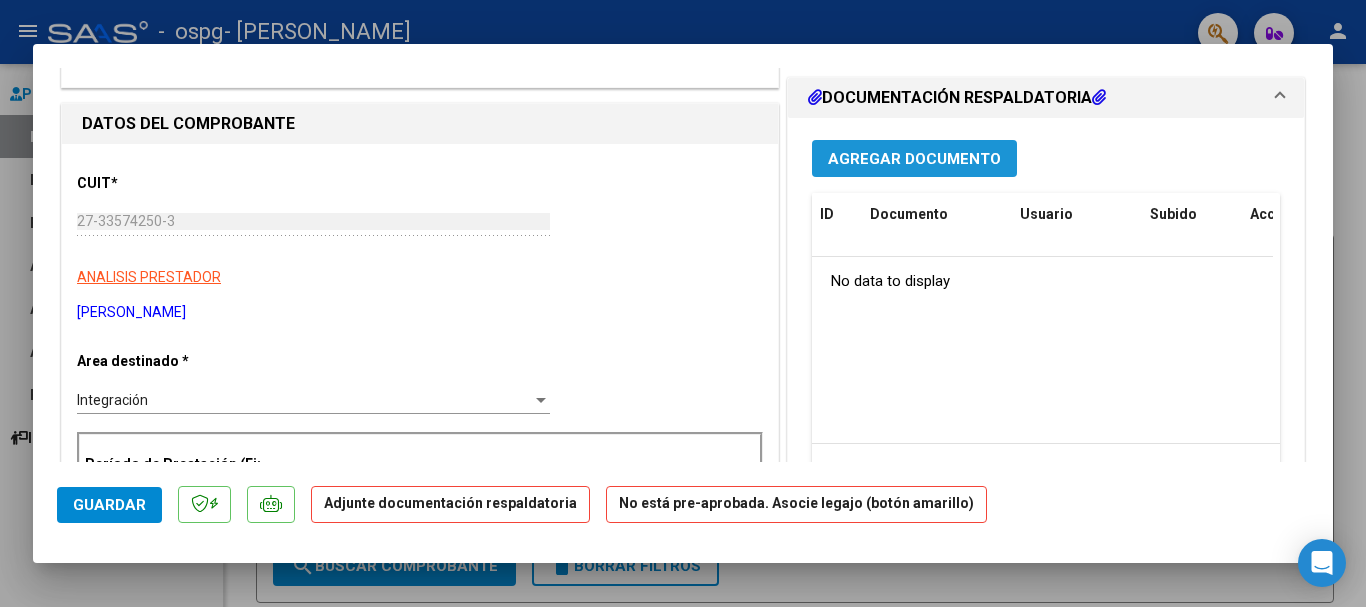 click on "Agregar Documento" at bounding box center (914, 159) 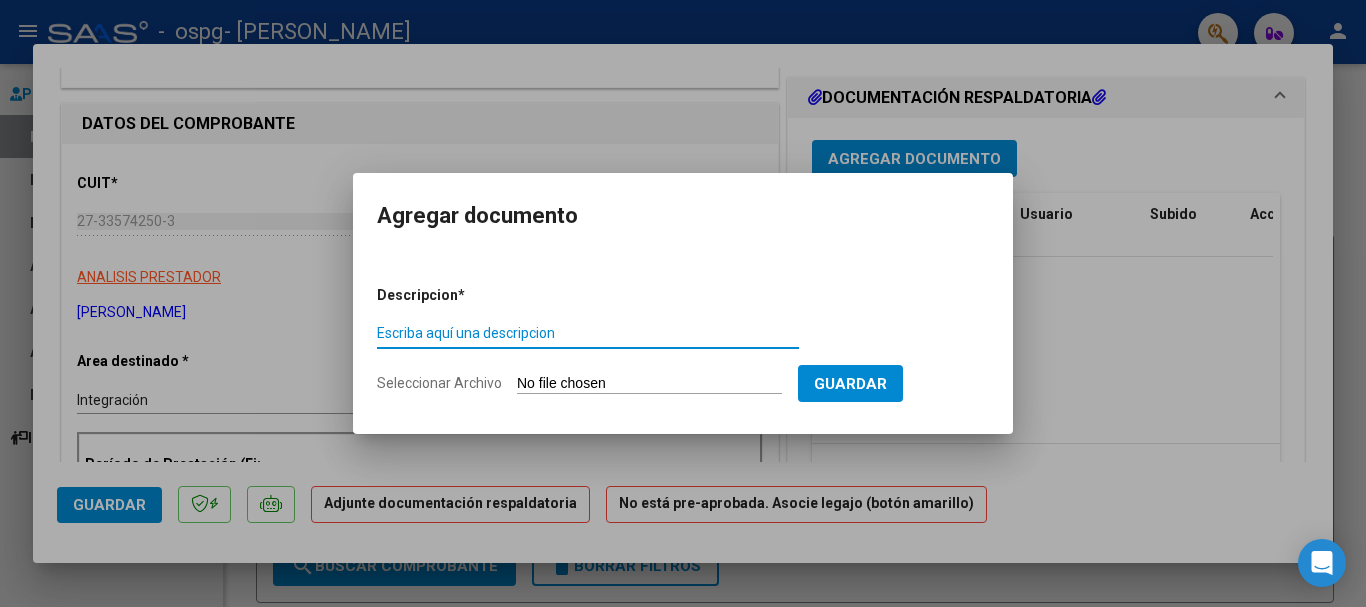 click on "Escriba aquí una descripcion" at bounding box center [588, 333] 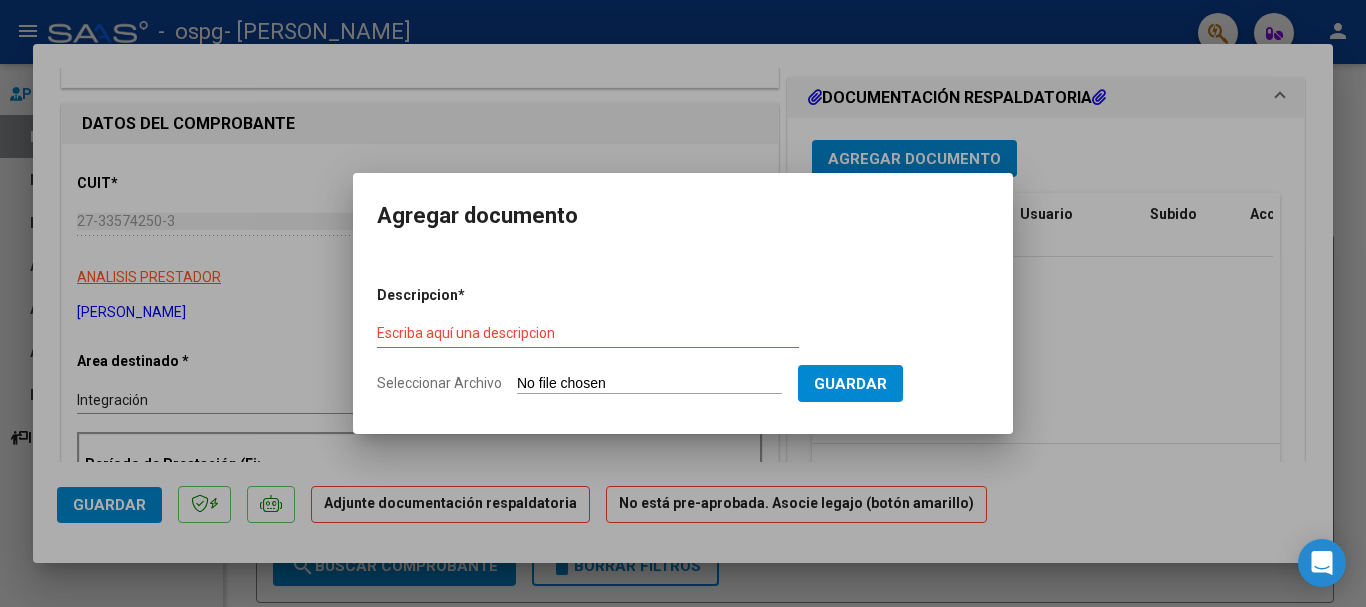 type on "C:\fakepath\[PERSON_NAME] informe.pdf" 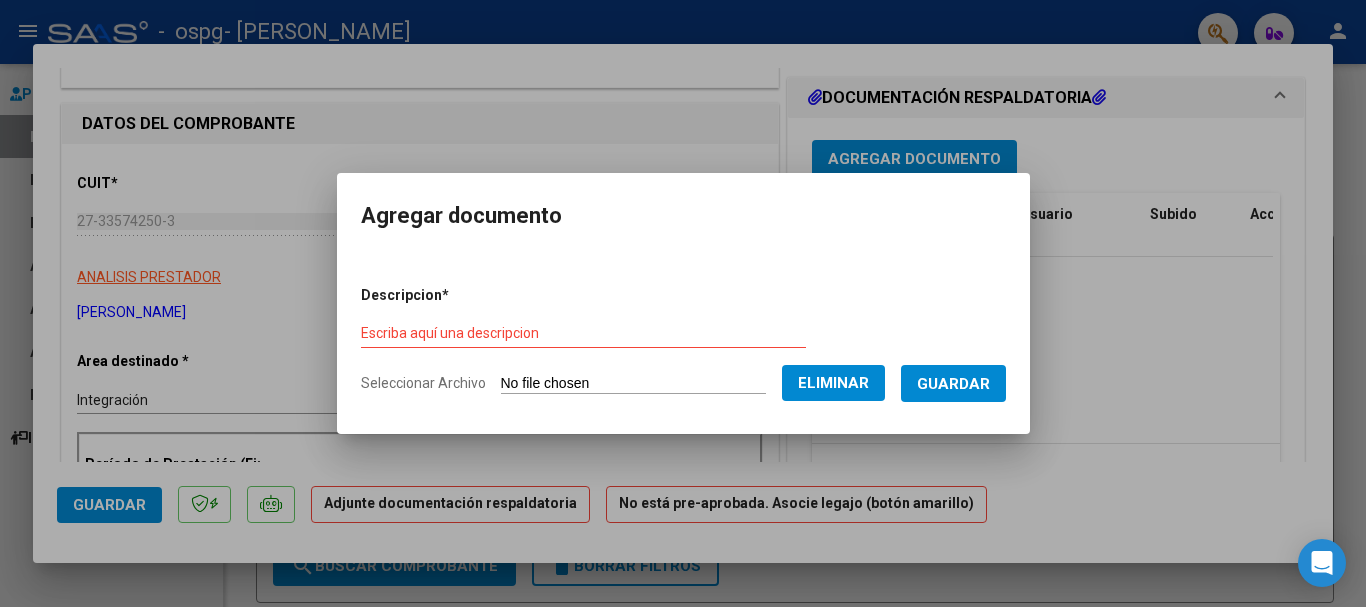 click on "Guardar" at bounding box center (953, 384) 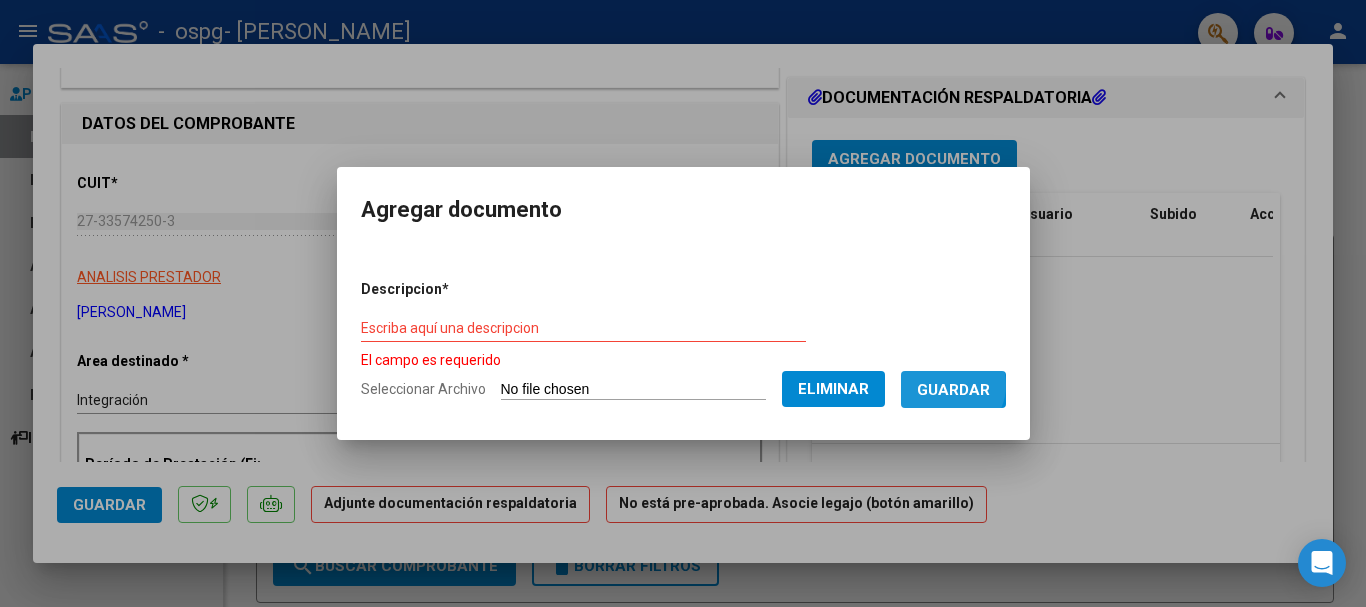 click on "Guardar" at bounding box center [953, 390] 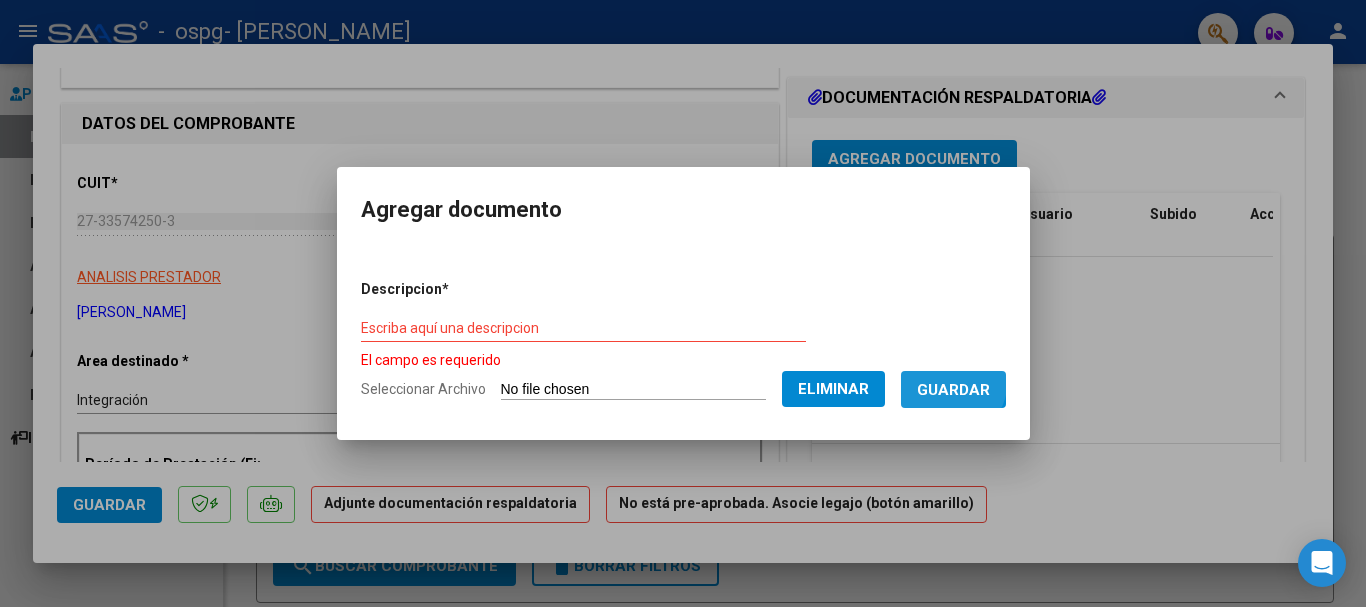 click on "Guardar" at bounding box center [953, 389] 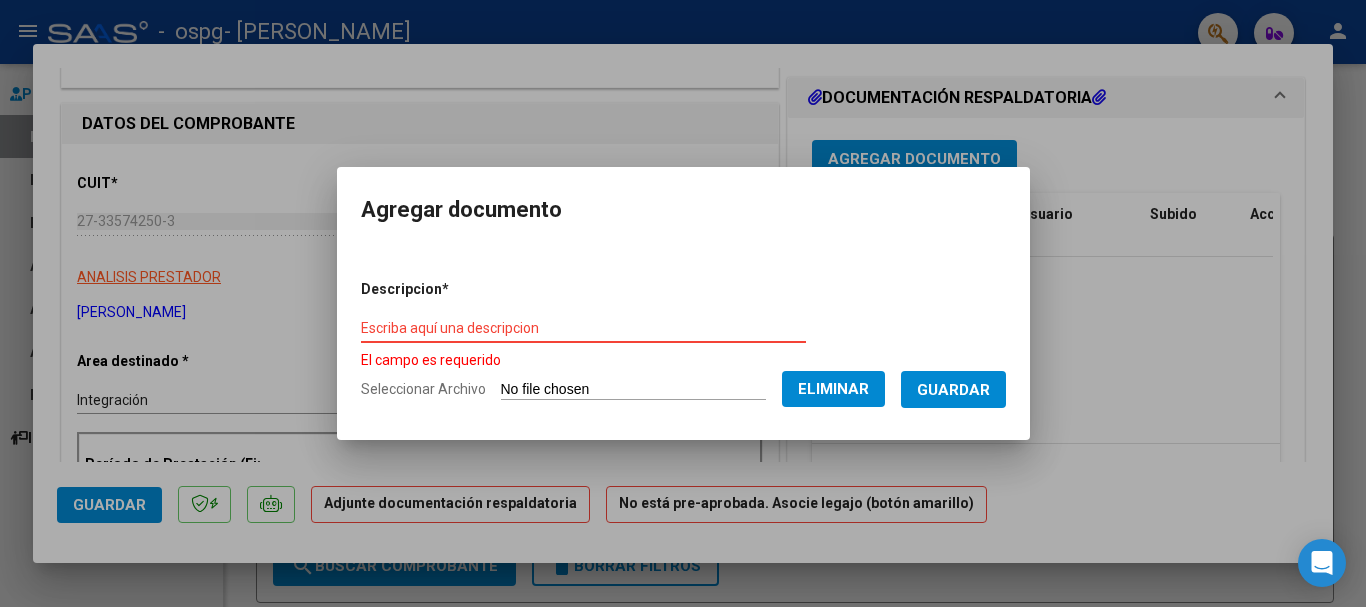 click on "Escriba aquí una descripcion" at bounding box center [583, 328] 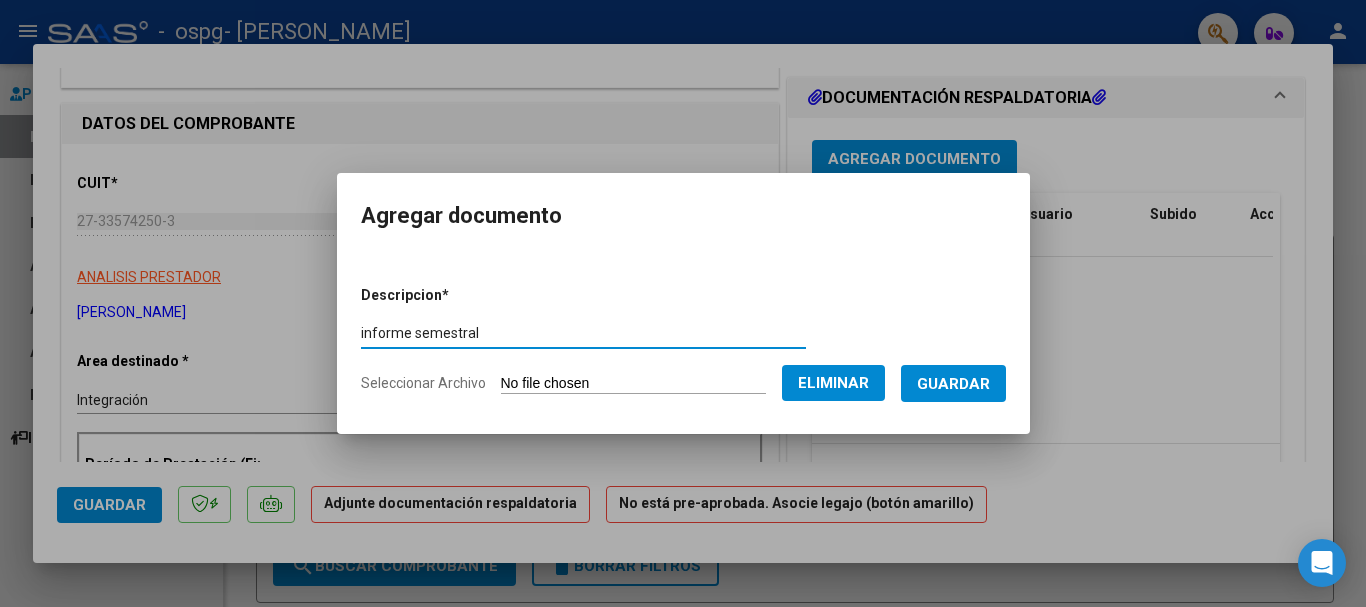 type on "informe semestral" 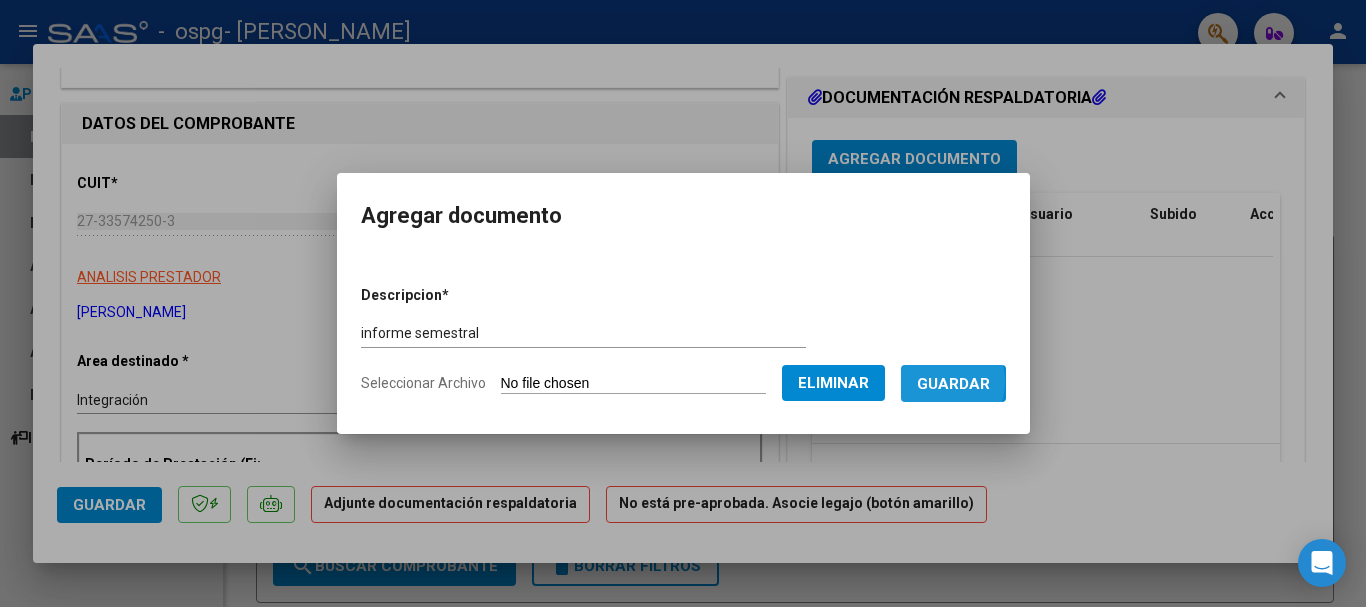 click on "Guardar" at bounding box center (953, 384) 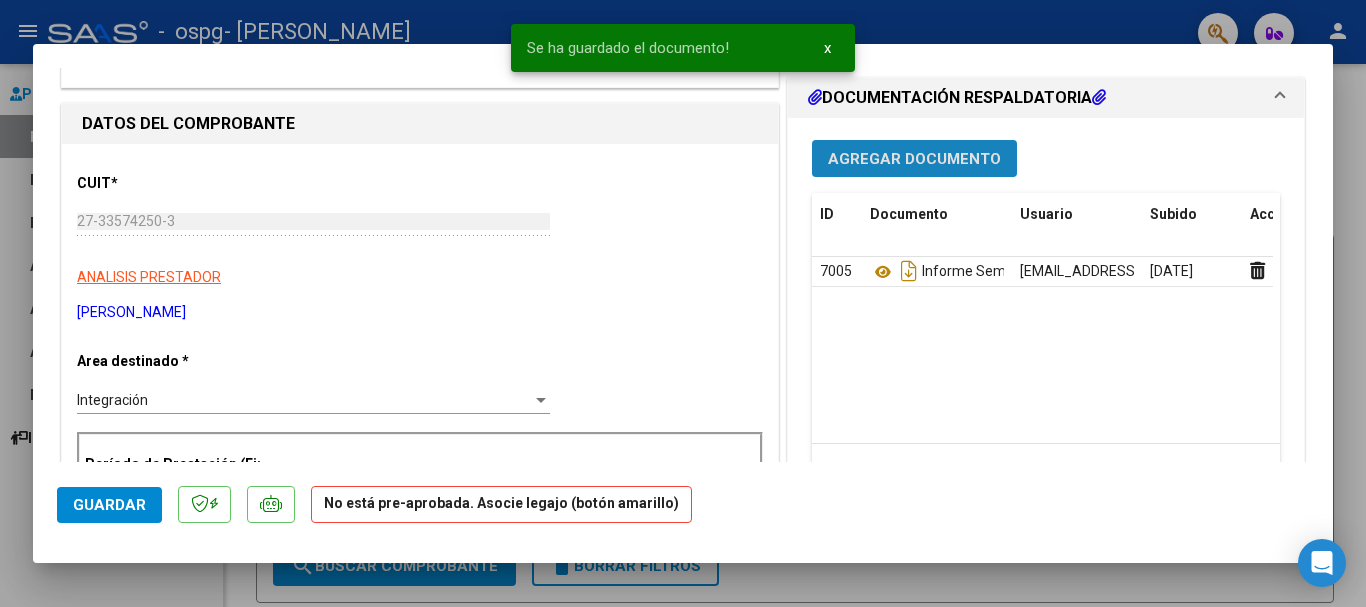 click on "Agregar Documento" at bounding box center (914, 159) 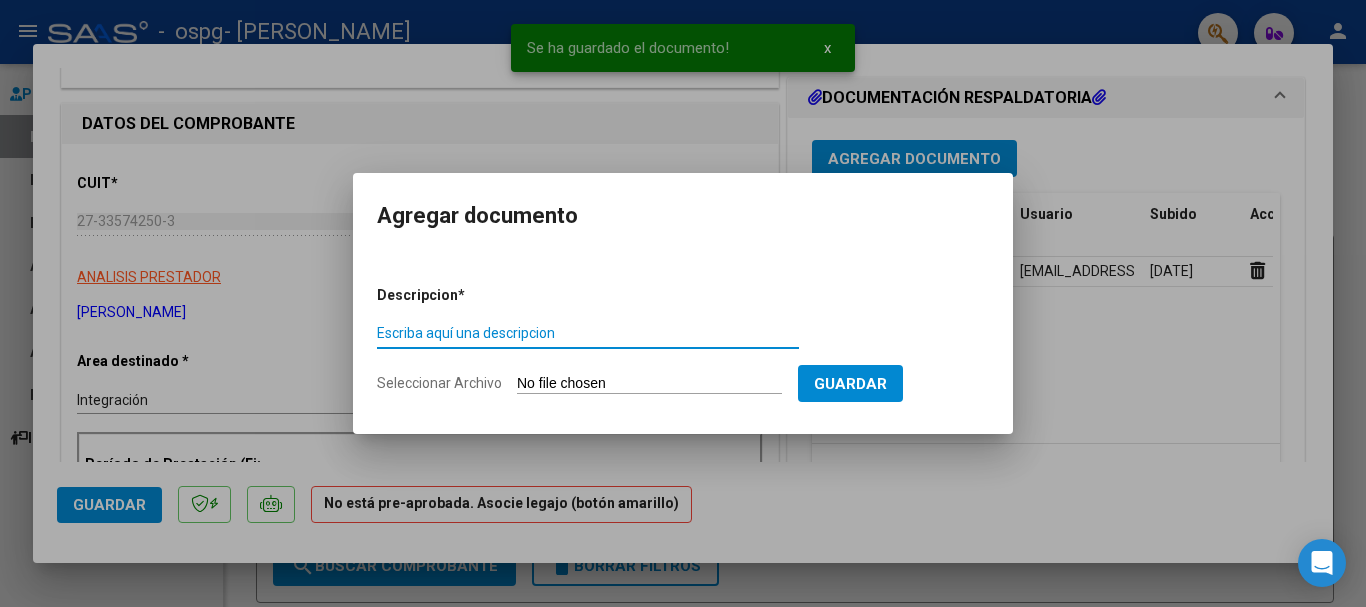 click on "Seleccionar Archivo" at bounding box center (649, 384) 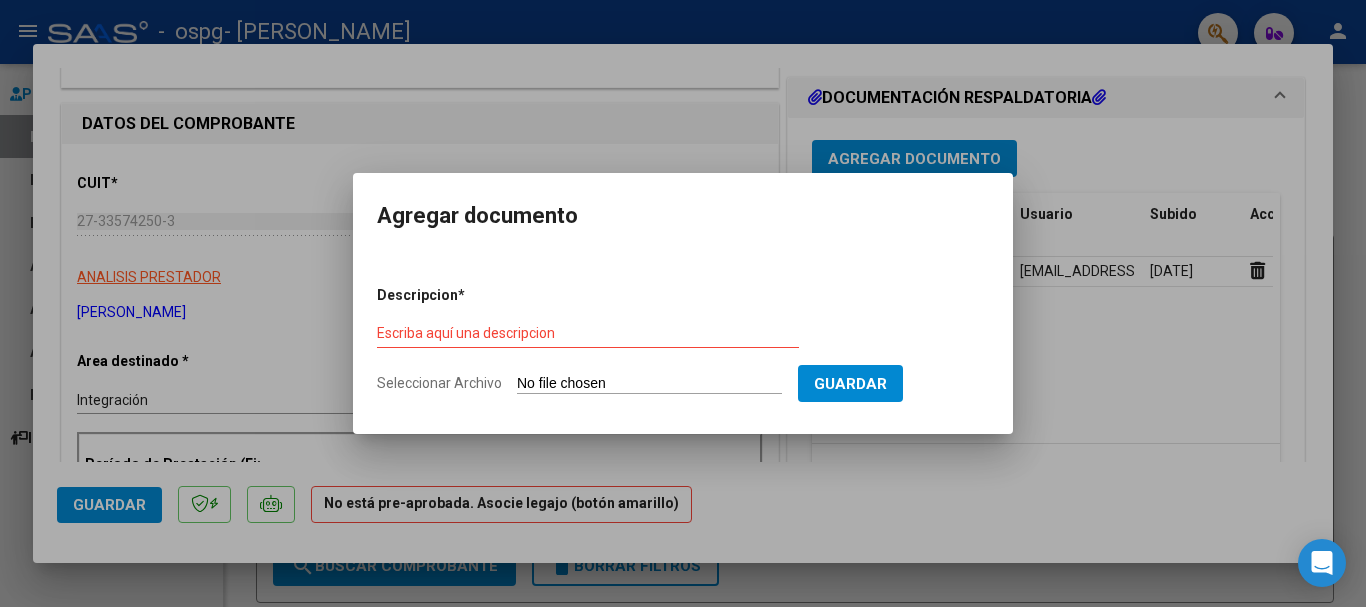 type on "C:\fakepath\planilla [PERSON_NAME].pdf" 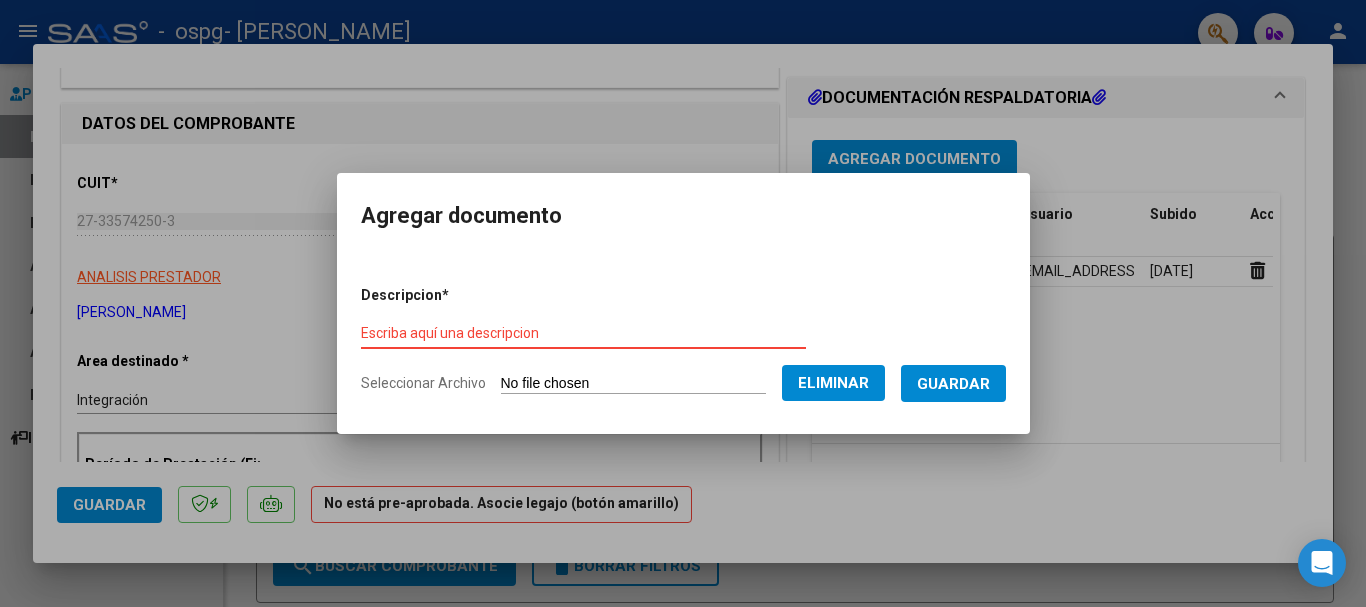 click on "Escriba aquí una descripcion" at bounding box center (583, 333) 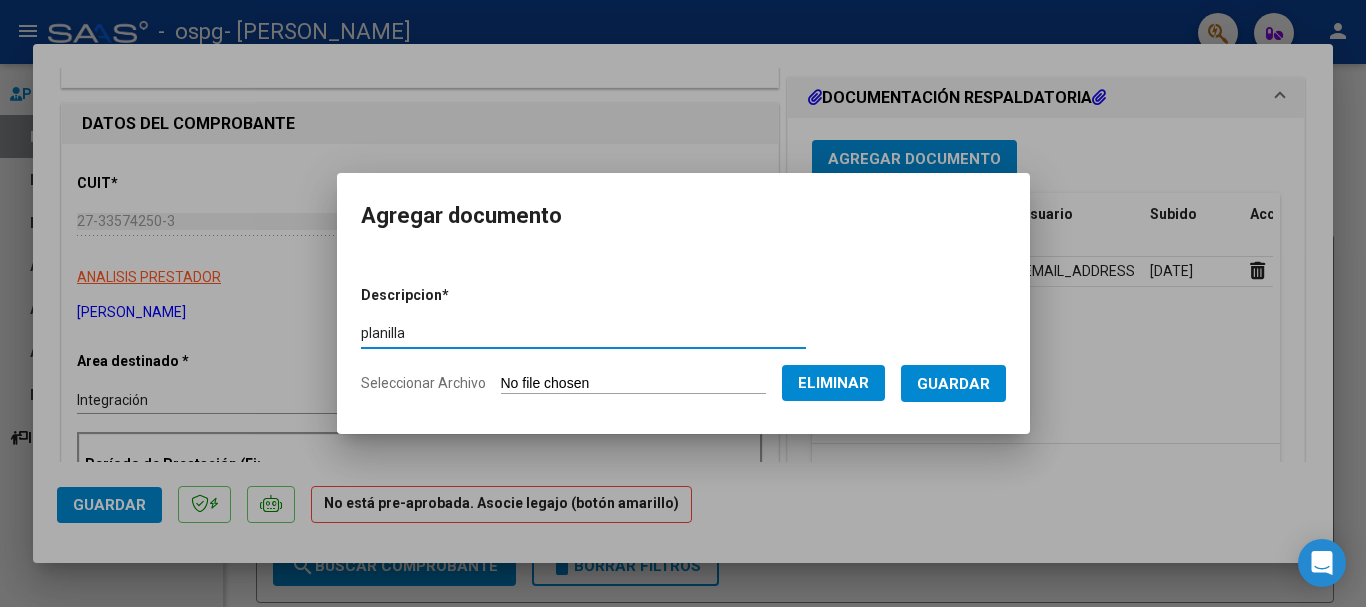 type on "planilla" 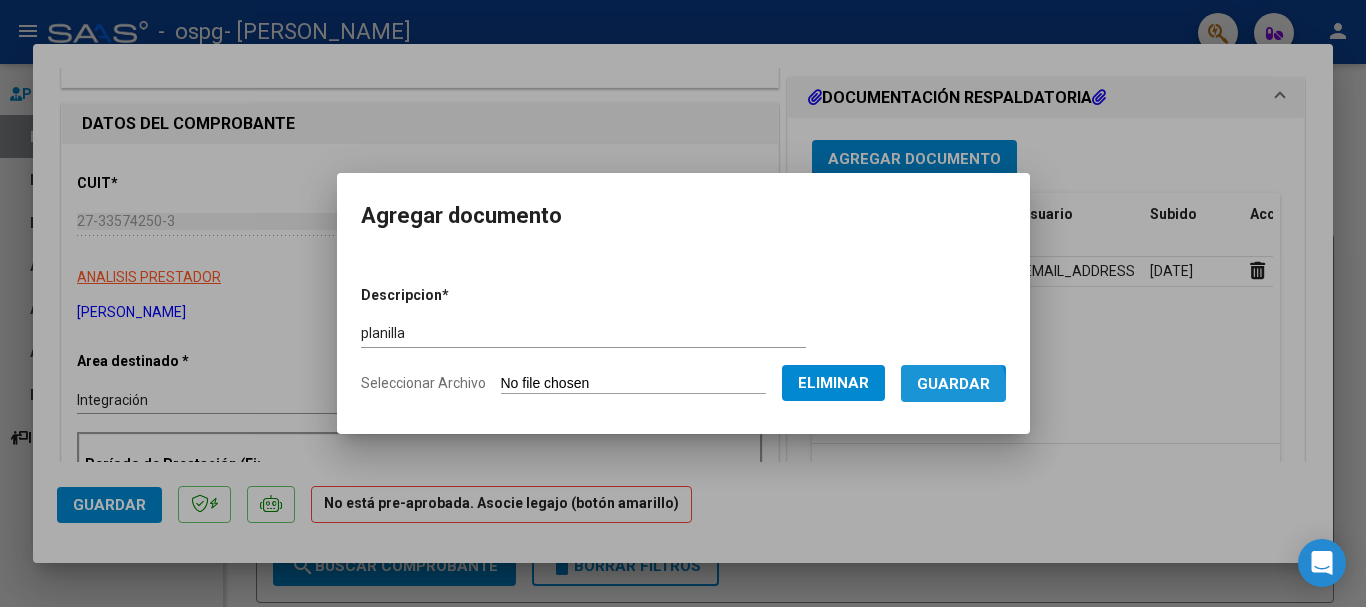 click on "Guardar" at bounding box center (953, 384) 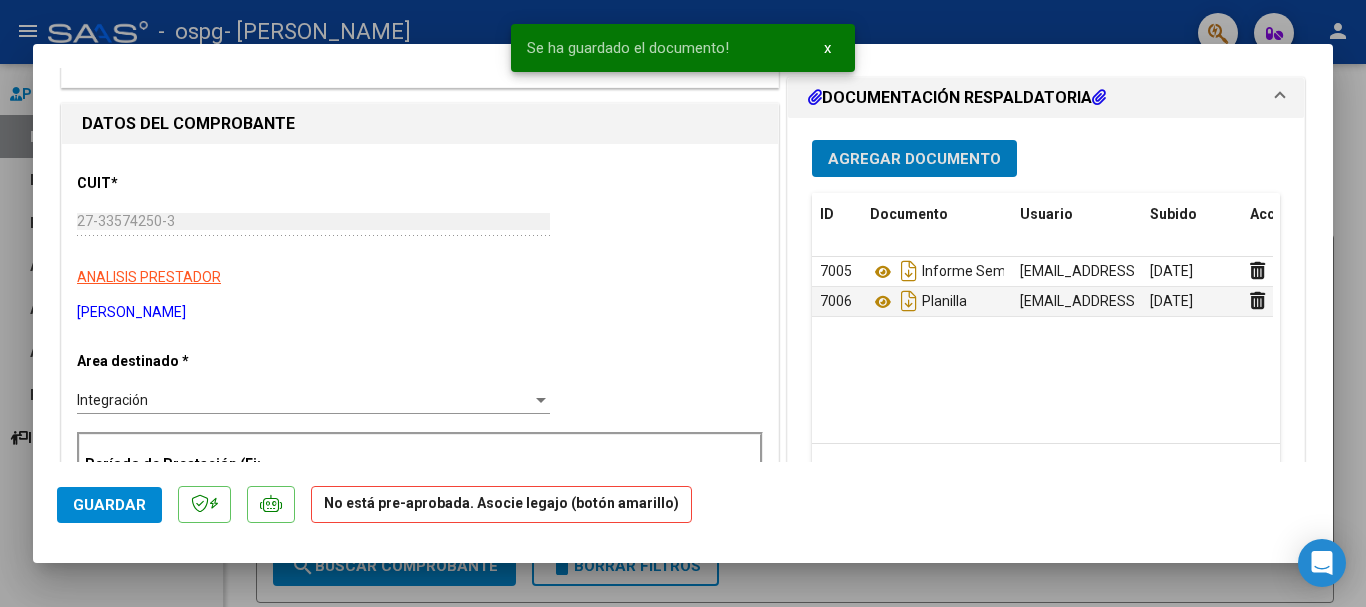 click on "Agregar Documento" at bounding box center (914, 159) 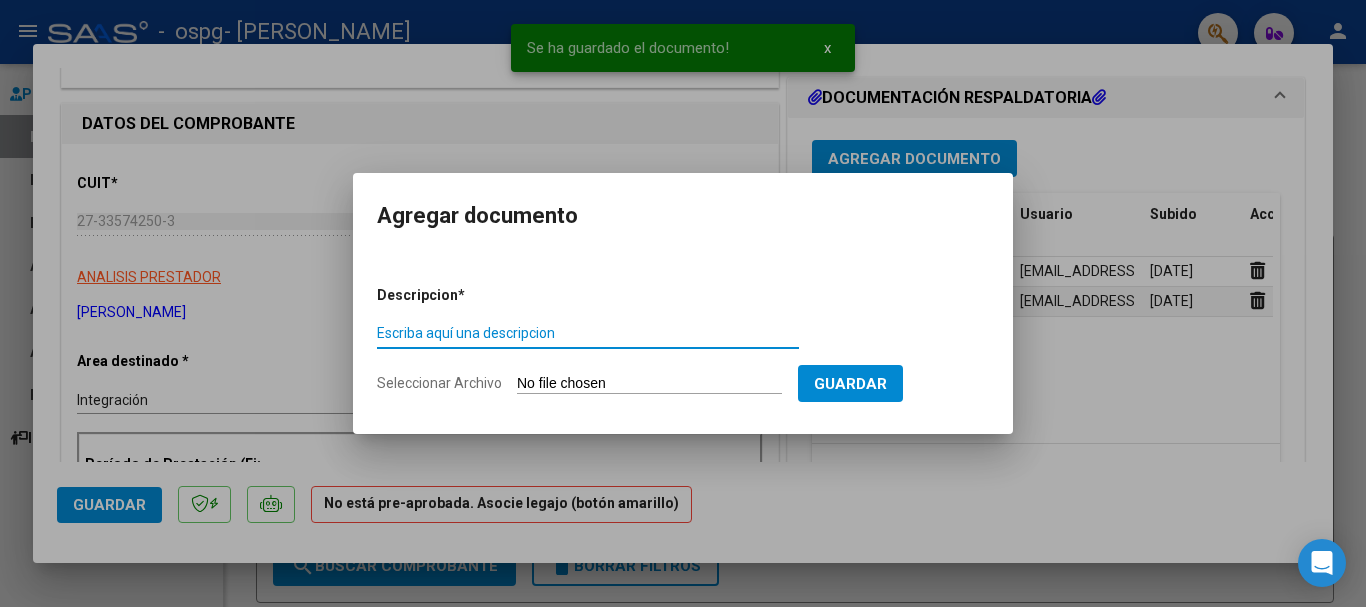 click on "Escriba aquí una descripcion" at bounding box center (588, 333) 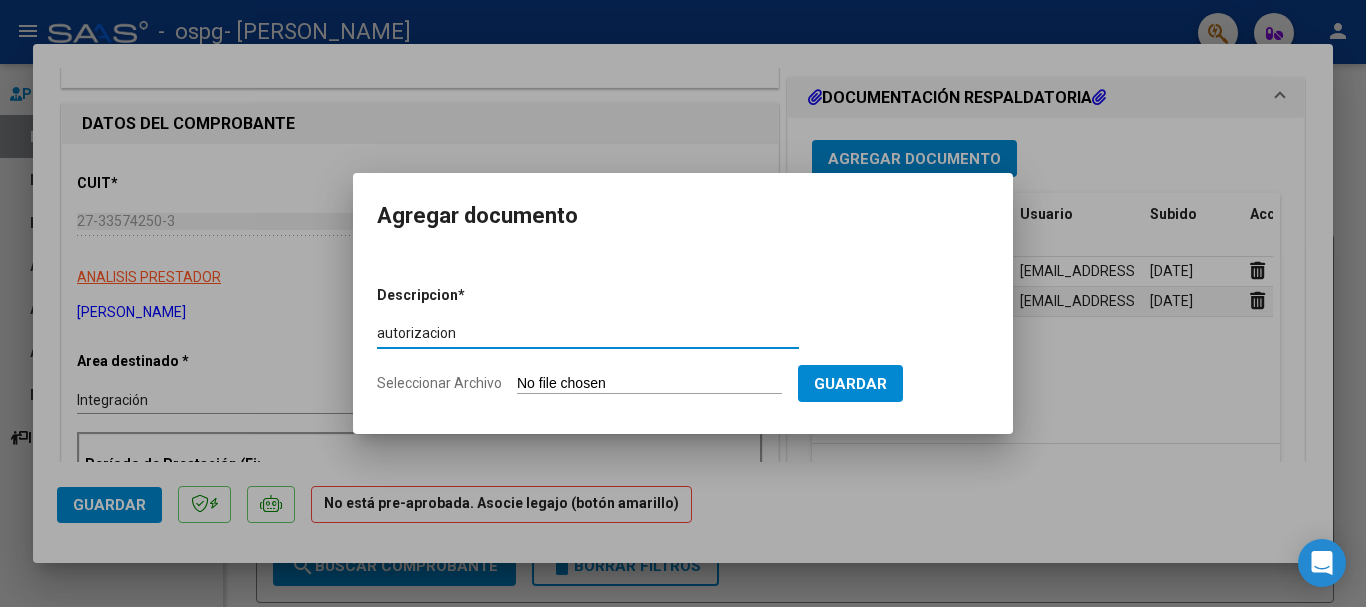 type on "autorizacion" 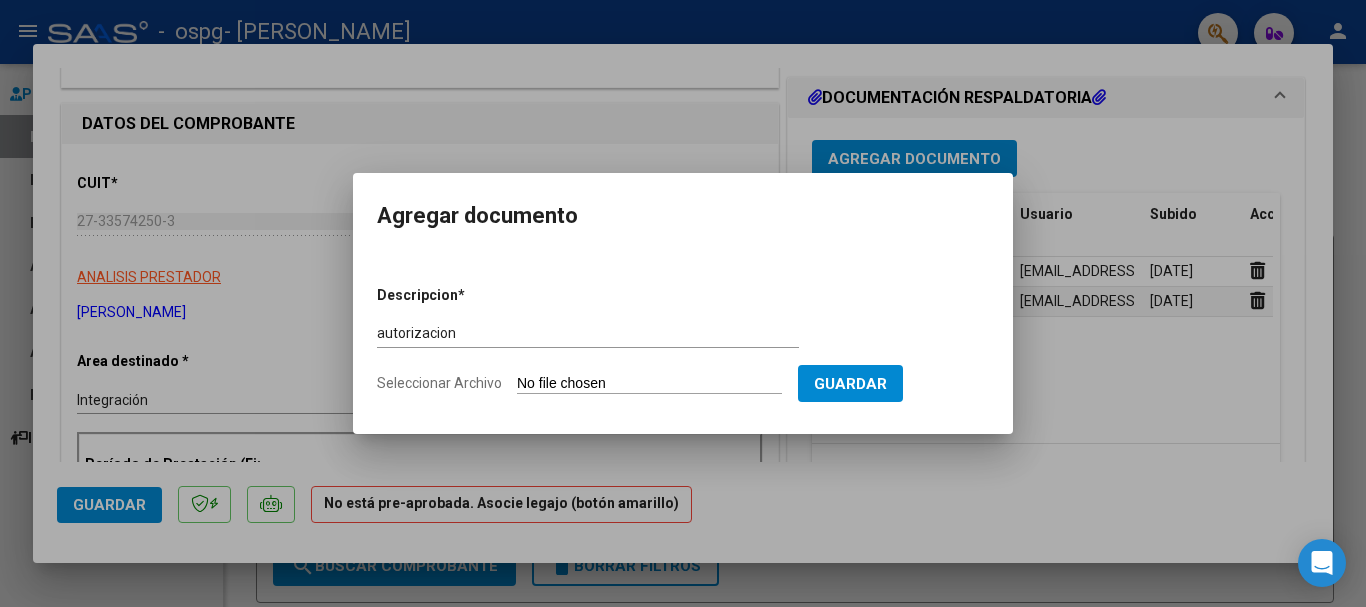 click on "Seleccionar Archivo" at bounding box center (649, 384) 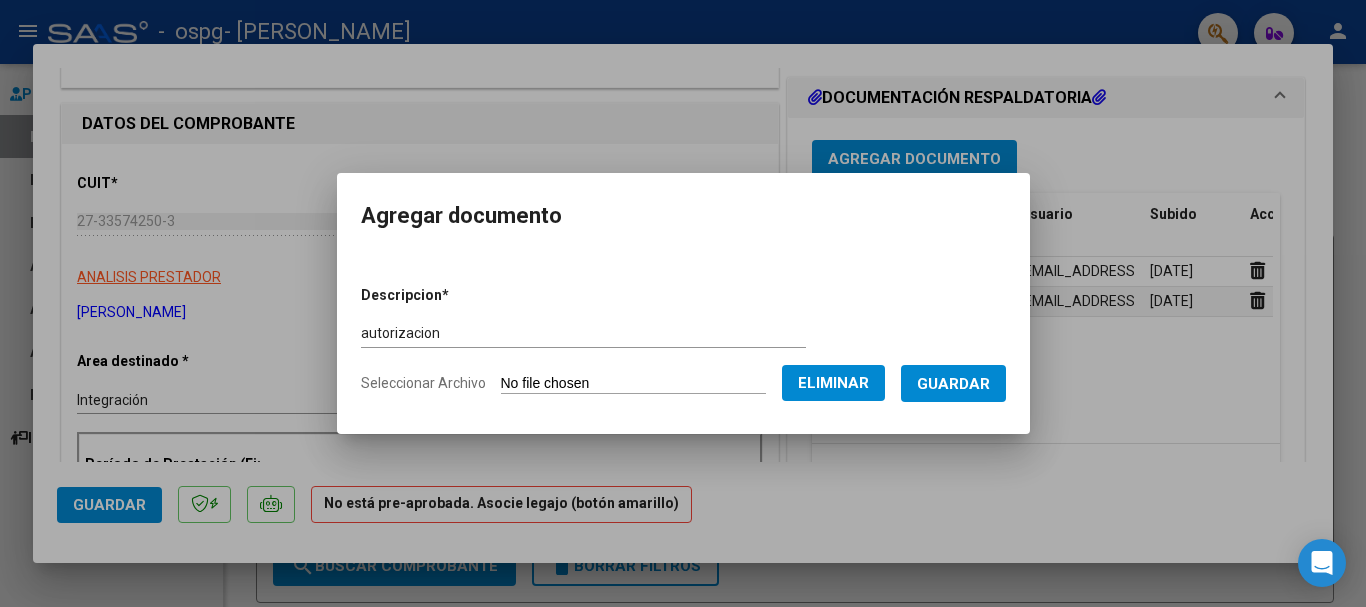 click on "Guardar" at bounding box center (953, 383) 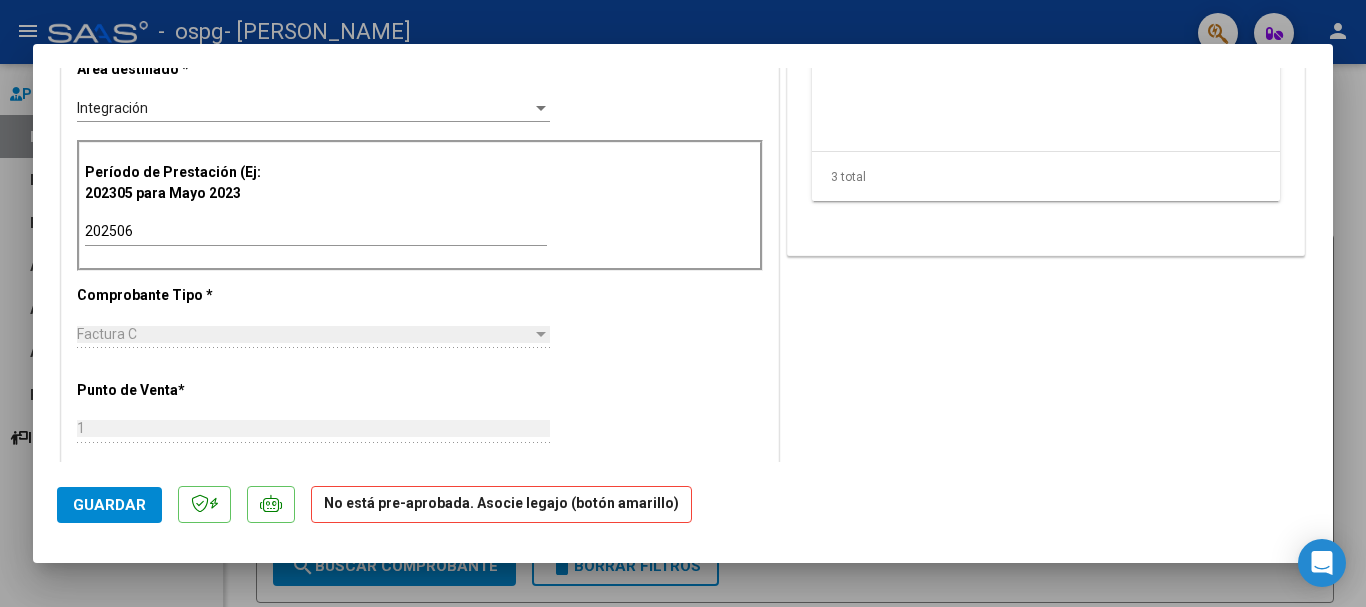 scroll, scrollTop: 0, scrollLeft: 0, axis: both 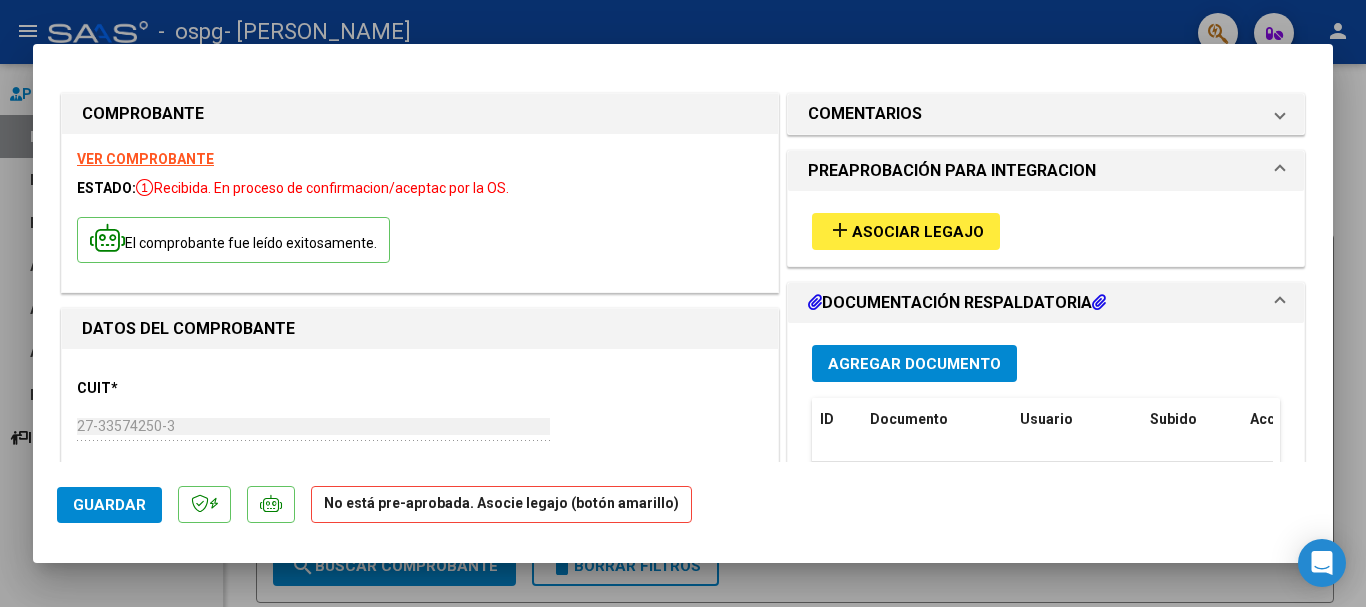 click on "Asociar Legajo" at bounding box center (918, 232) 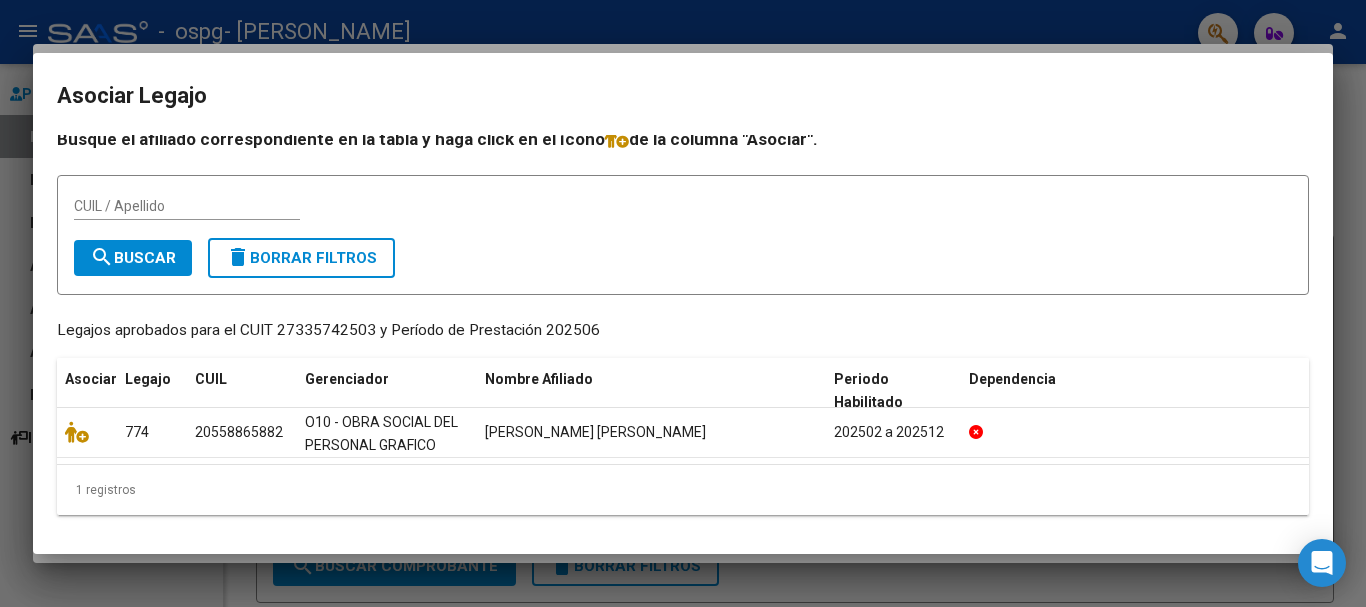 scroll, scrollTop: 10, scrollLeft: 0, axis: vertical 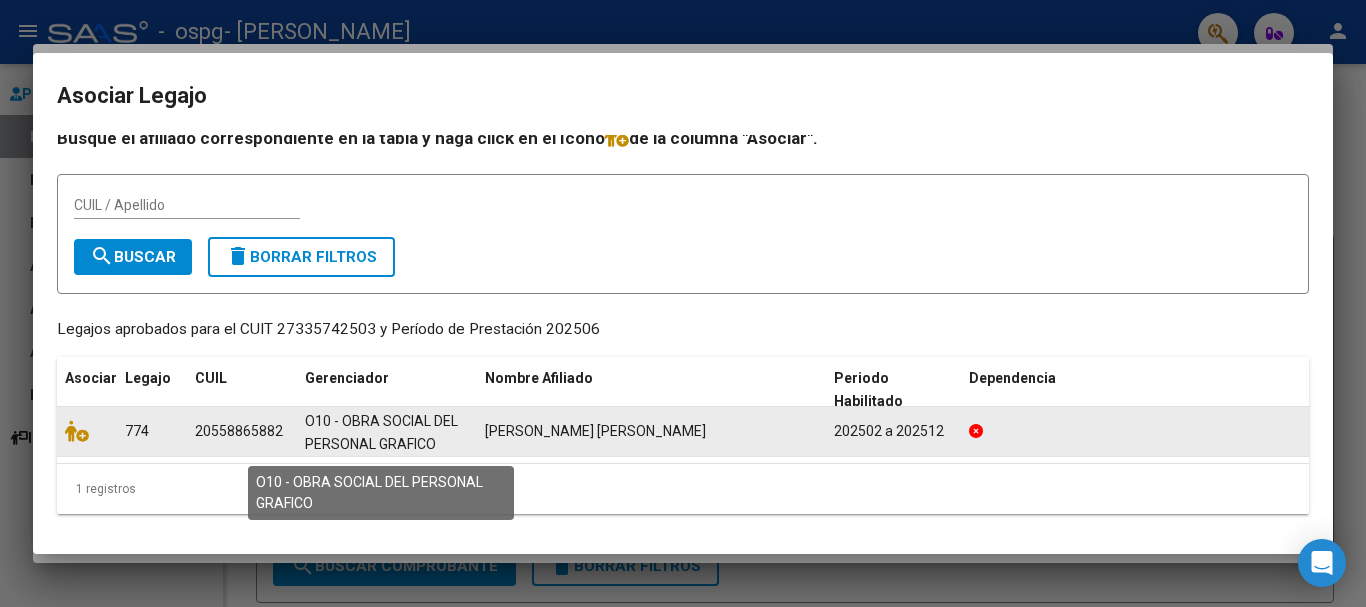 click on "O10 - OBRA SOCIAL DEL PERSONAL GRAFICO" 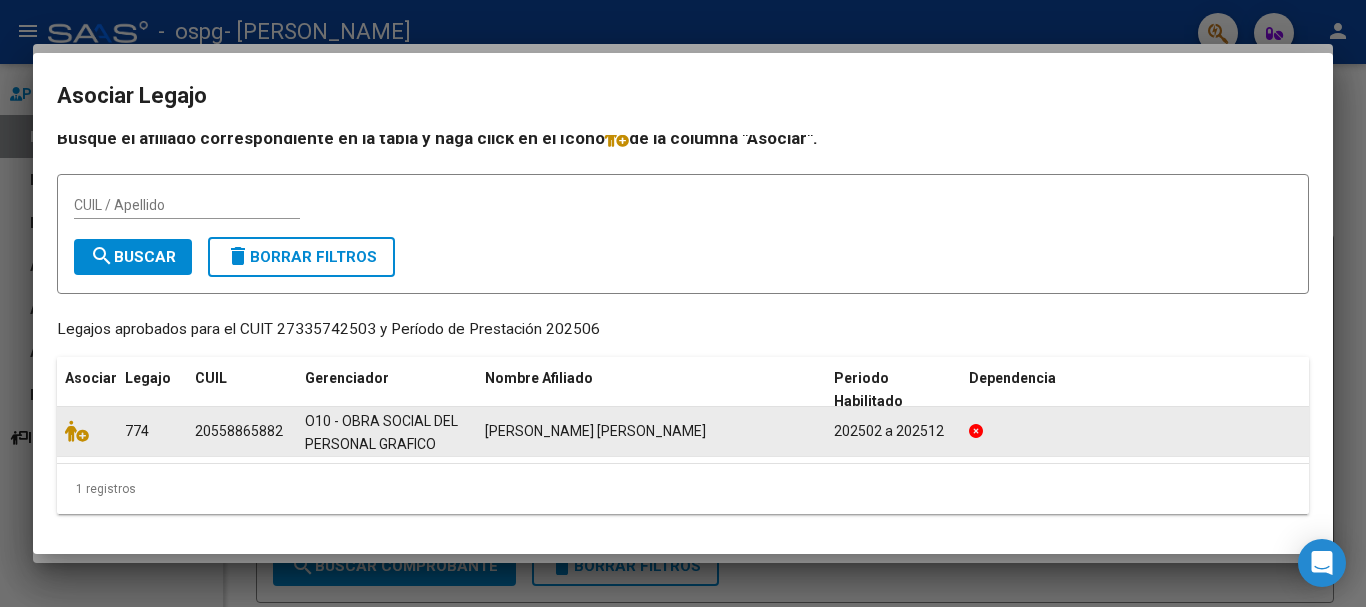 click on "O10 - OBRA SOCIAL DEL PERSONAL GRAFICO" 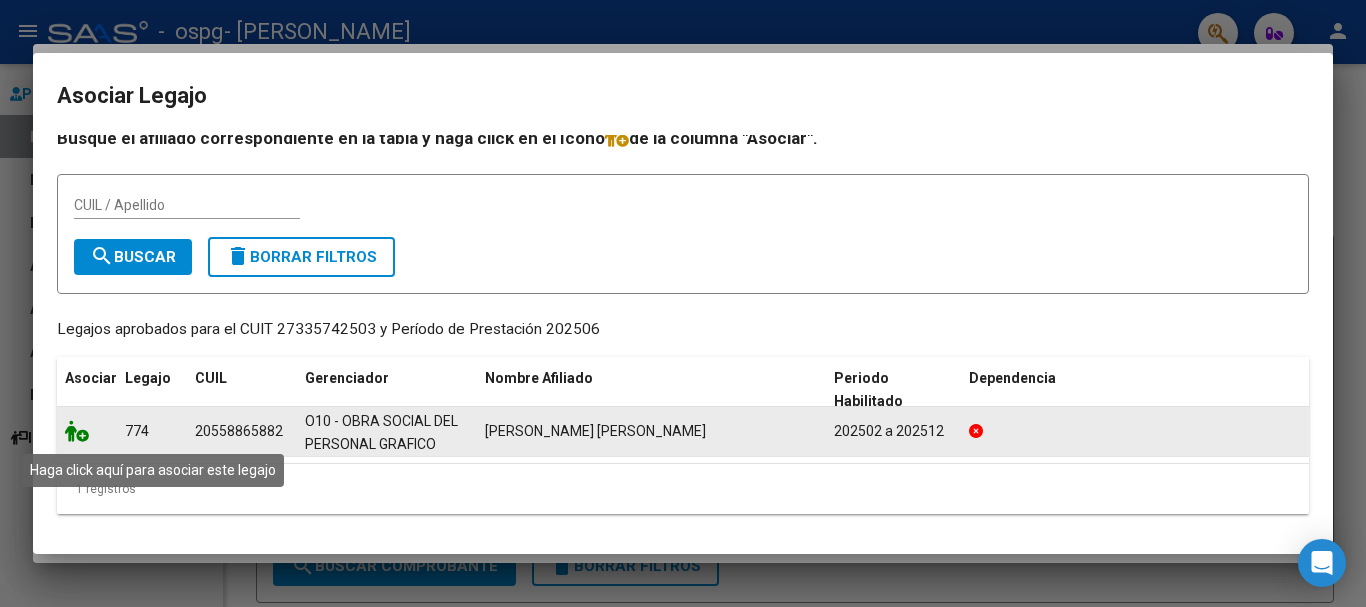 click 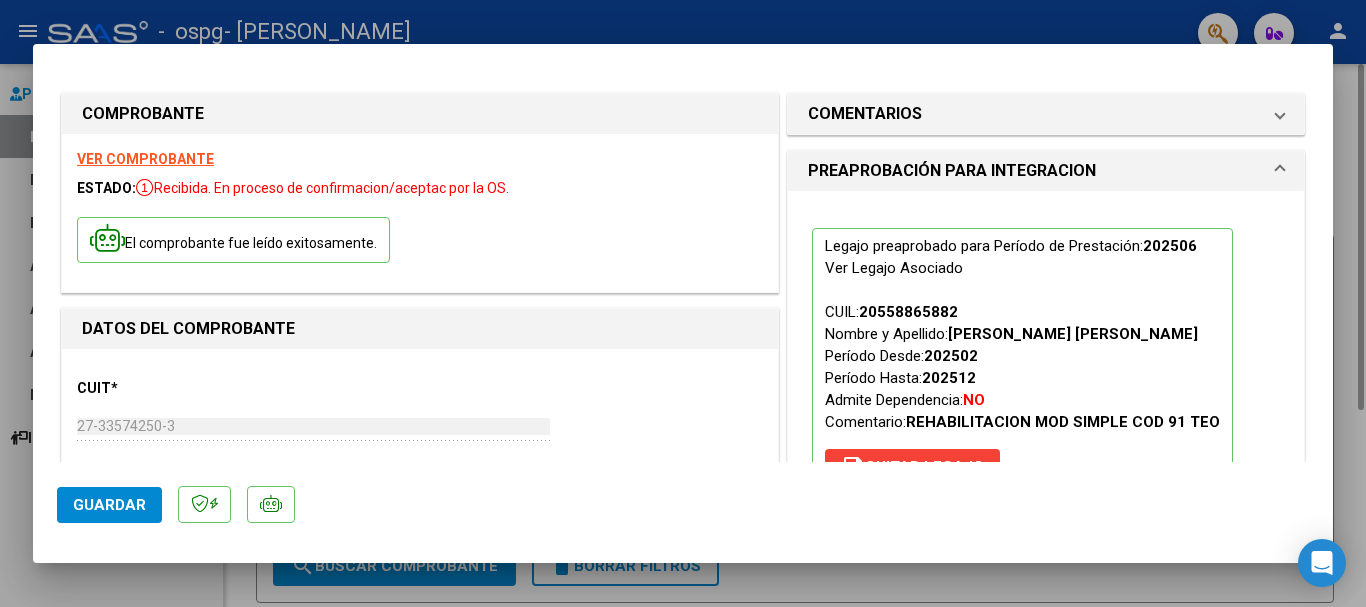 drag, startPoint x: 1333, startPoint y: 150, endPoint x: 1334, endPoint y: 202, distance: 52.009613 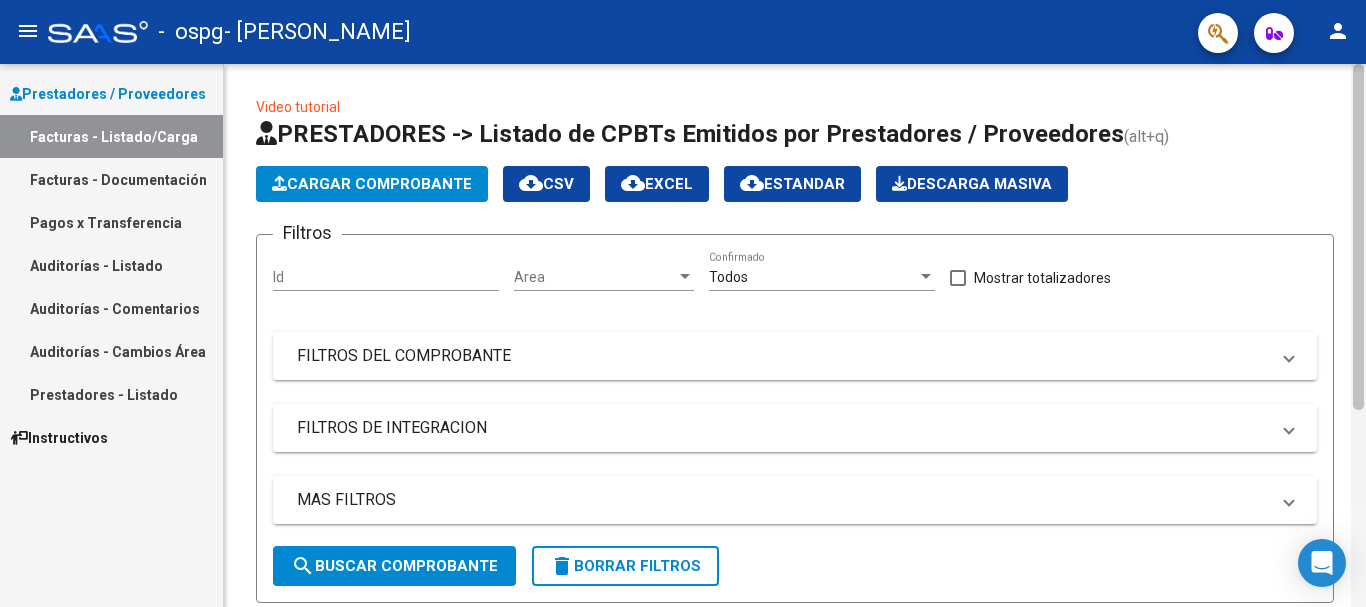 scroll, scrollTop: 543, scrollLeft: 0, axis: vertical 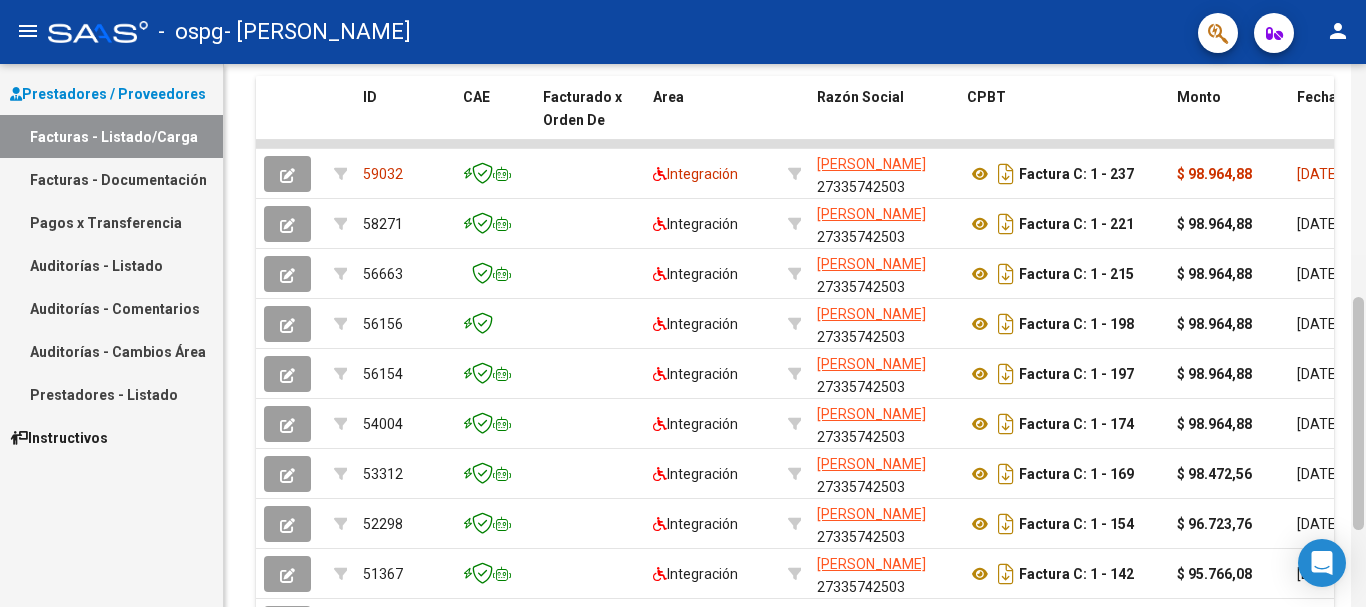 drag, startPoint x: 1365, startPoint y: 228, endPoint x: 1365, endPoint y: 332, distance: 104 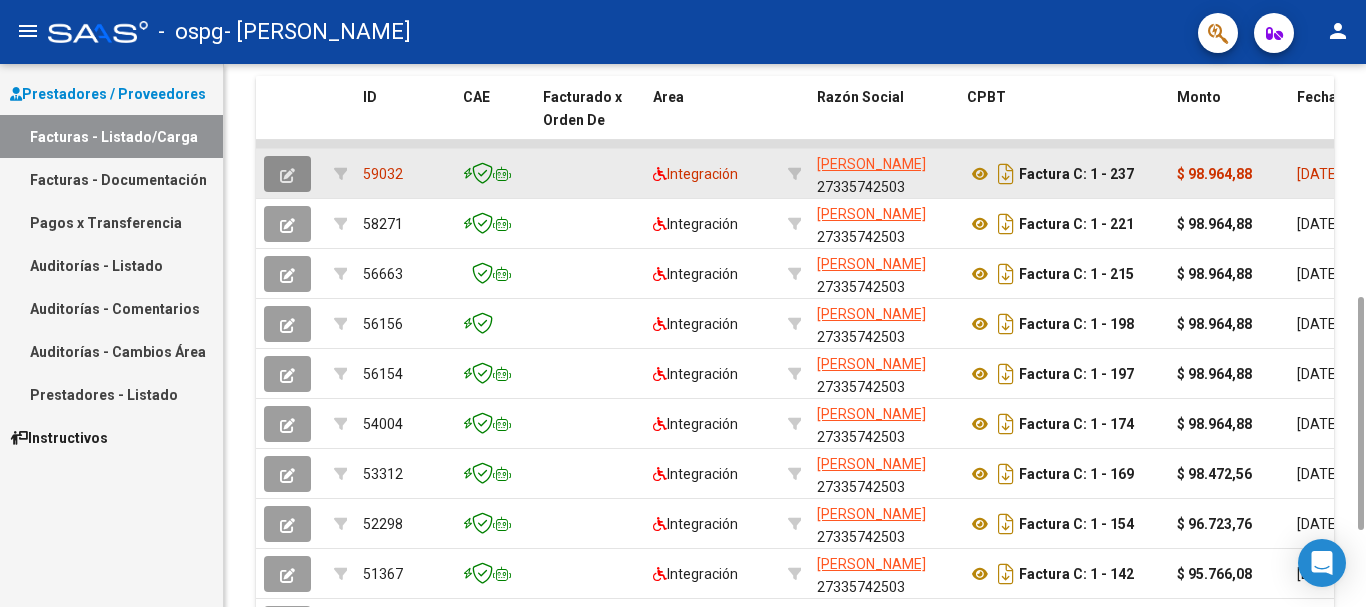 click 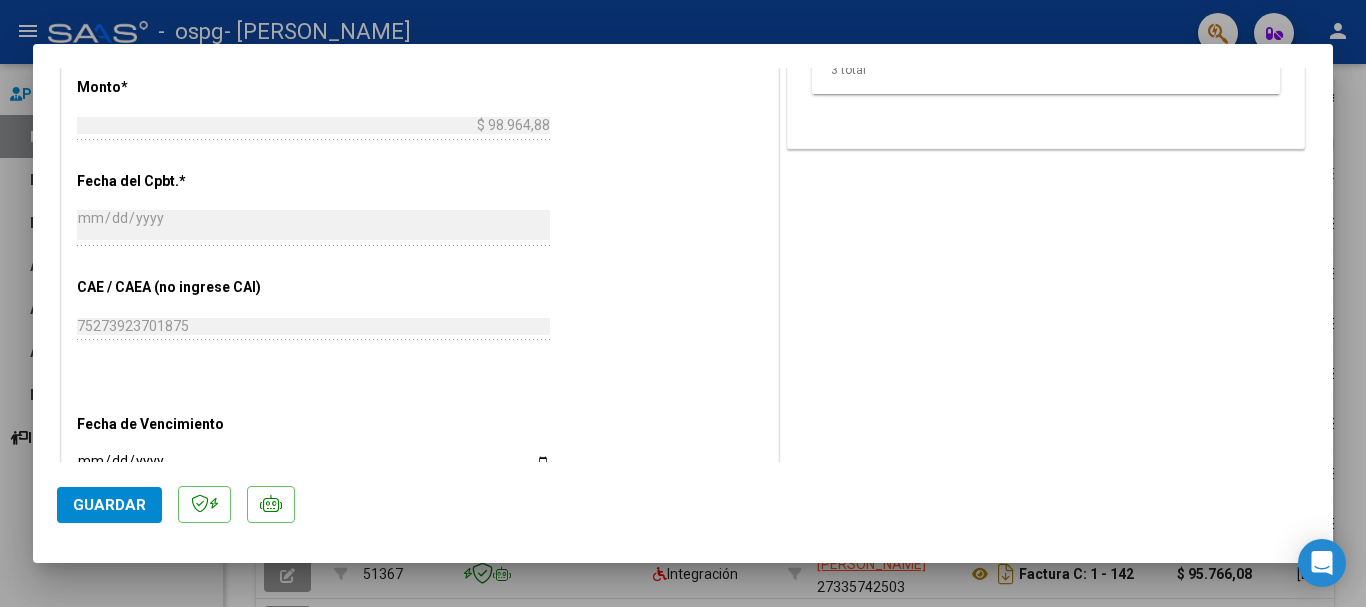 scroll, scrollTop: 963, scrollLeft: 0, axis: vertical 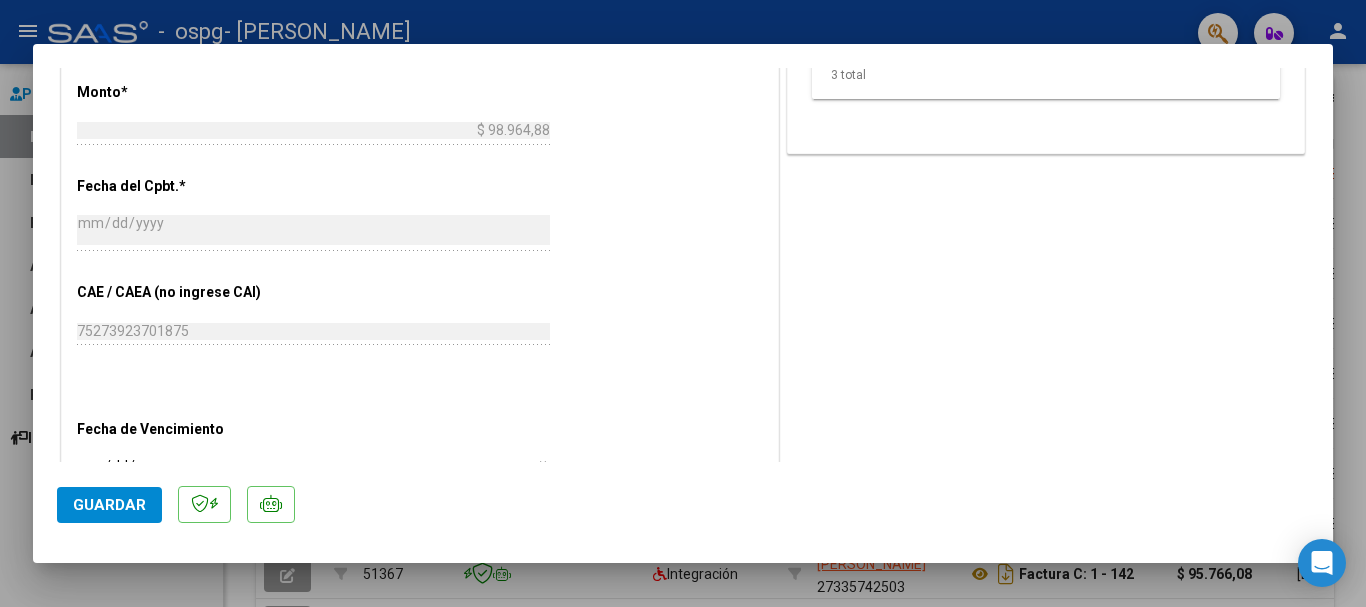 click at bounding box center [683, 303] 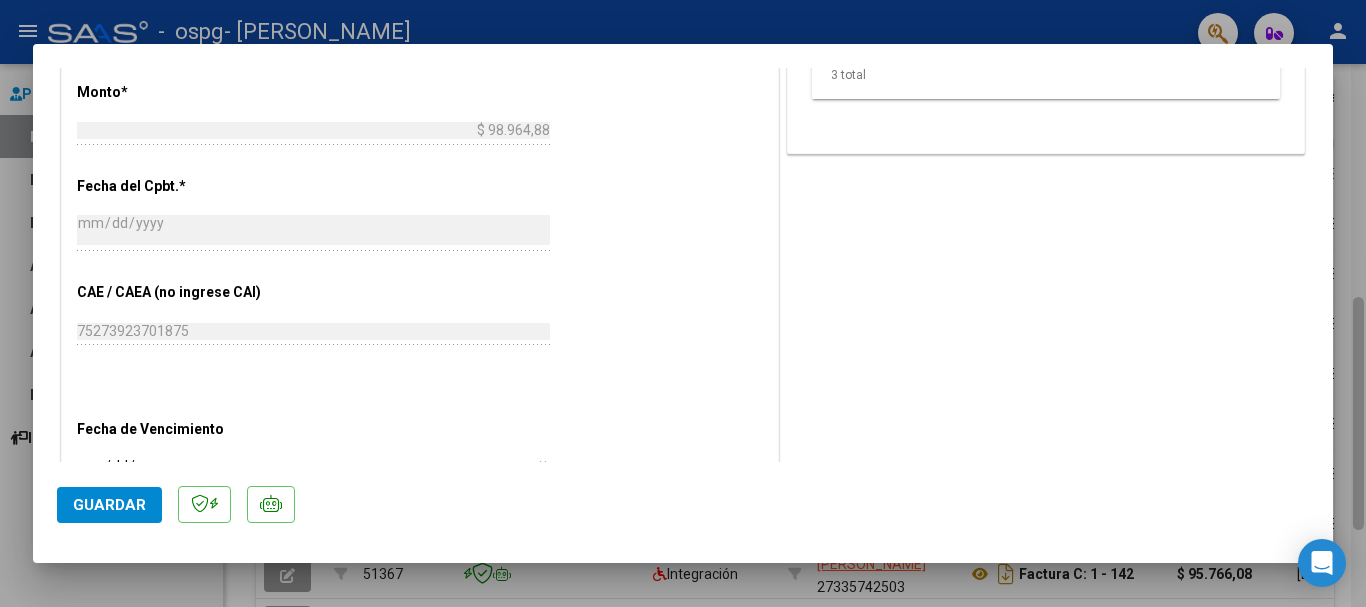 type 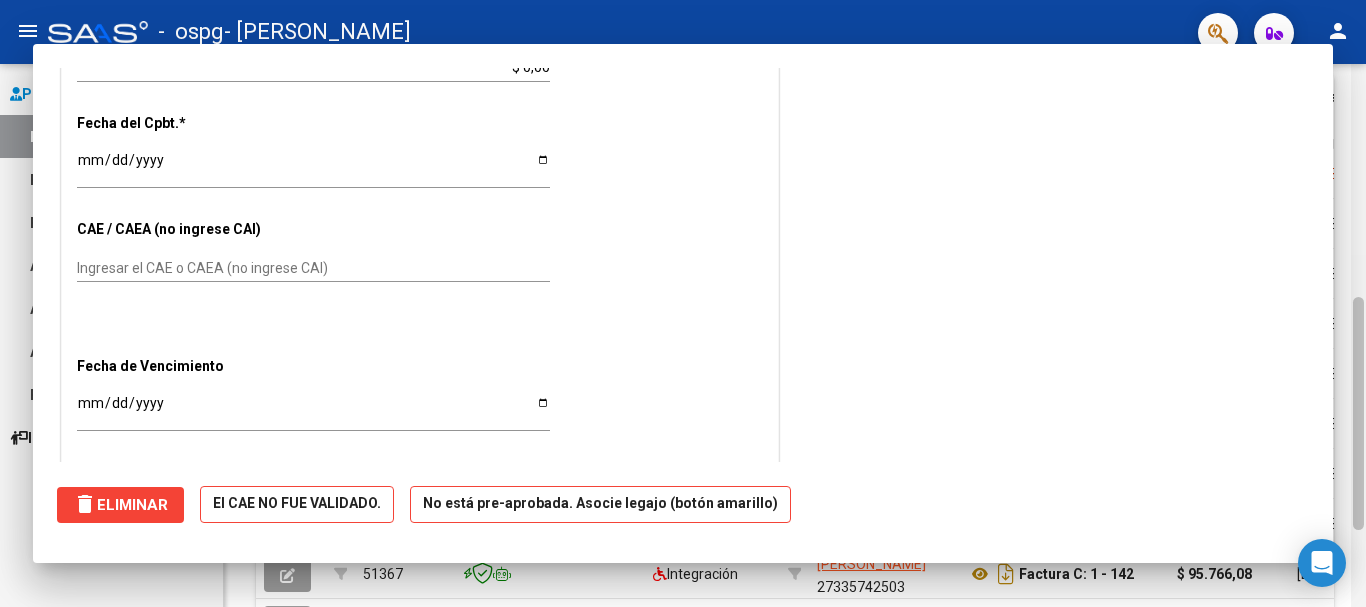 scroll, scrollTop: 900, scrollLeft: 0, axis: vertical 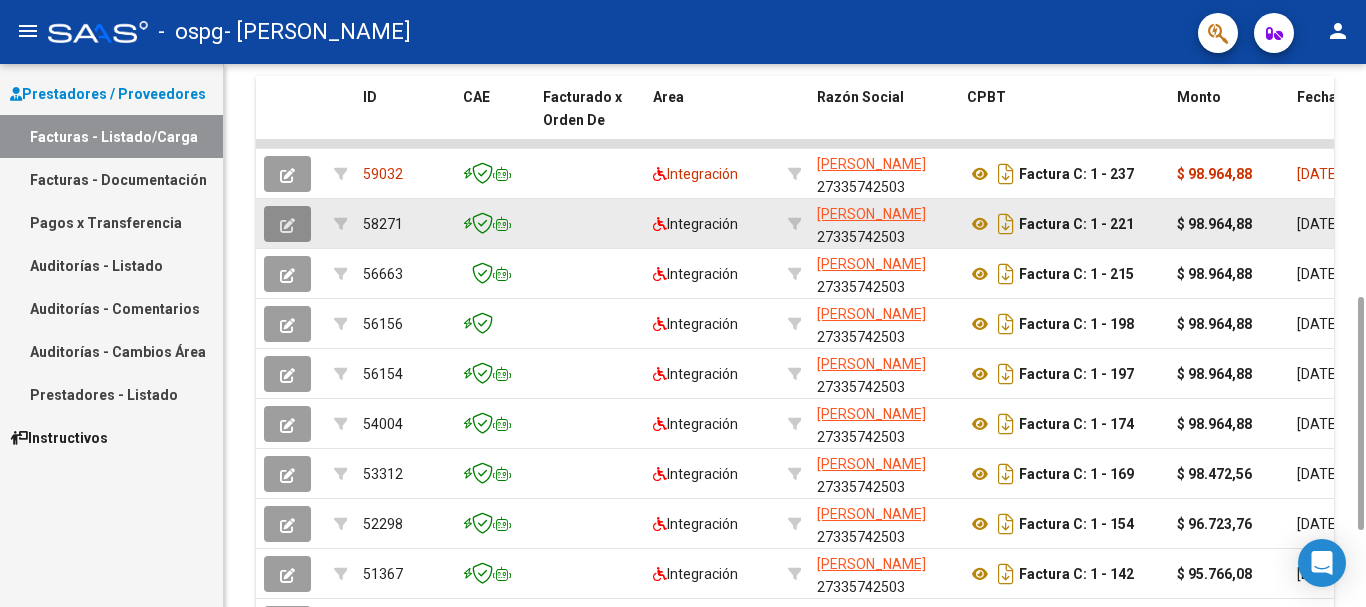 click 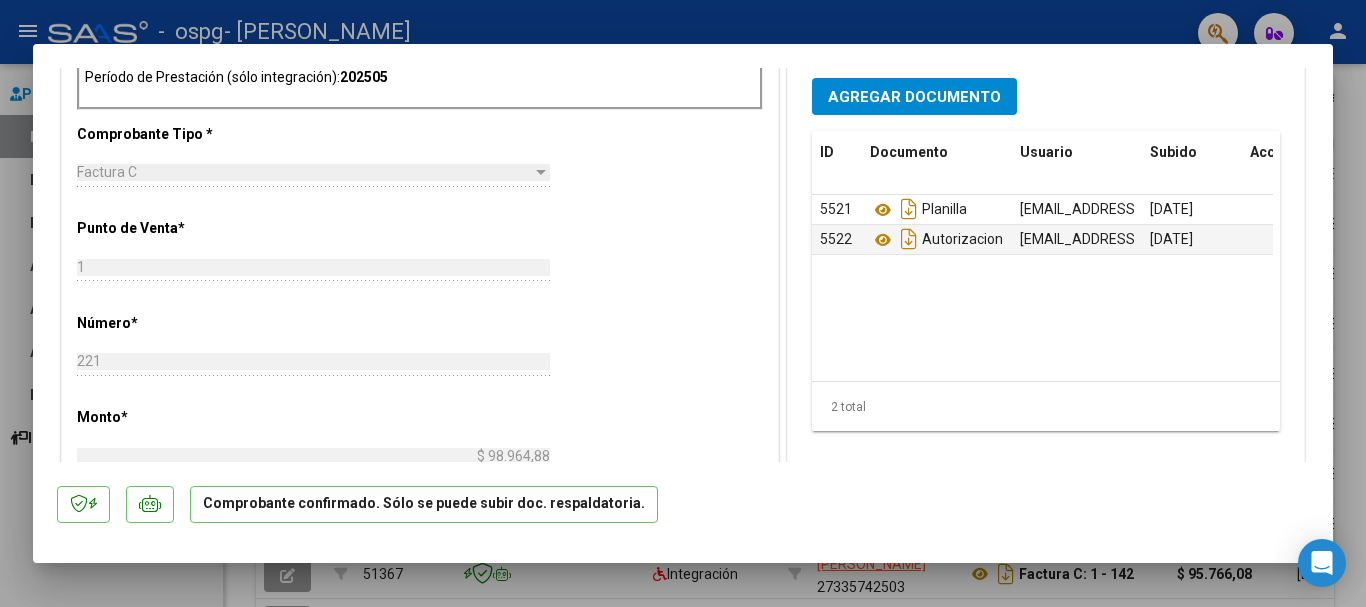 scroll, scrollTop: 935, scrollLeft: 0, axis: vertical 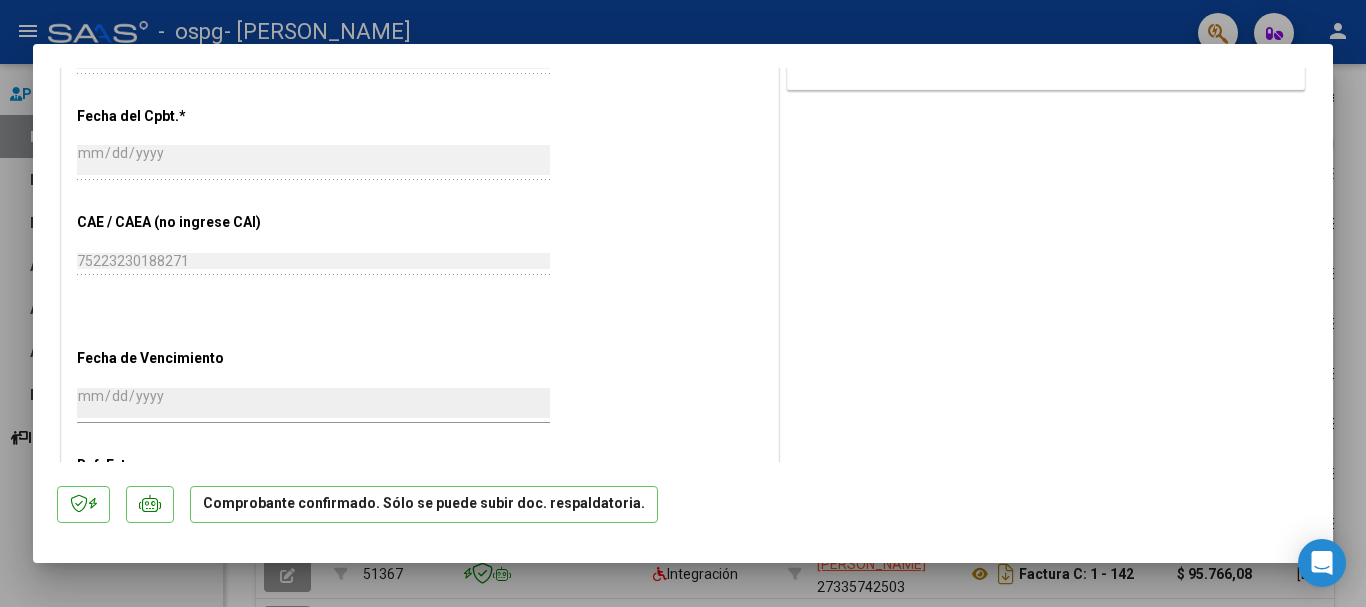 click at bounding box center (683, 303) 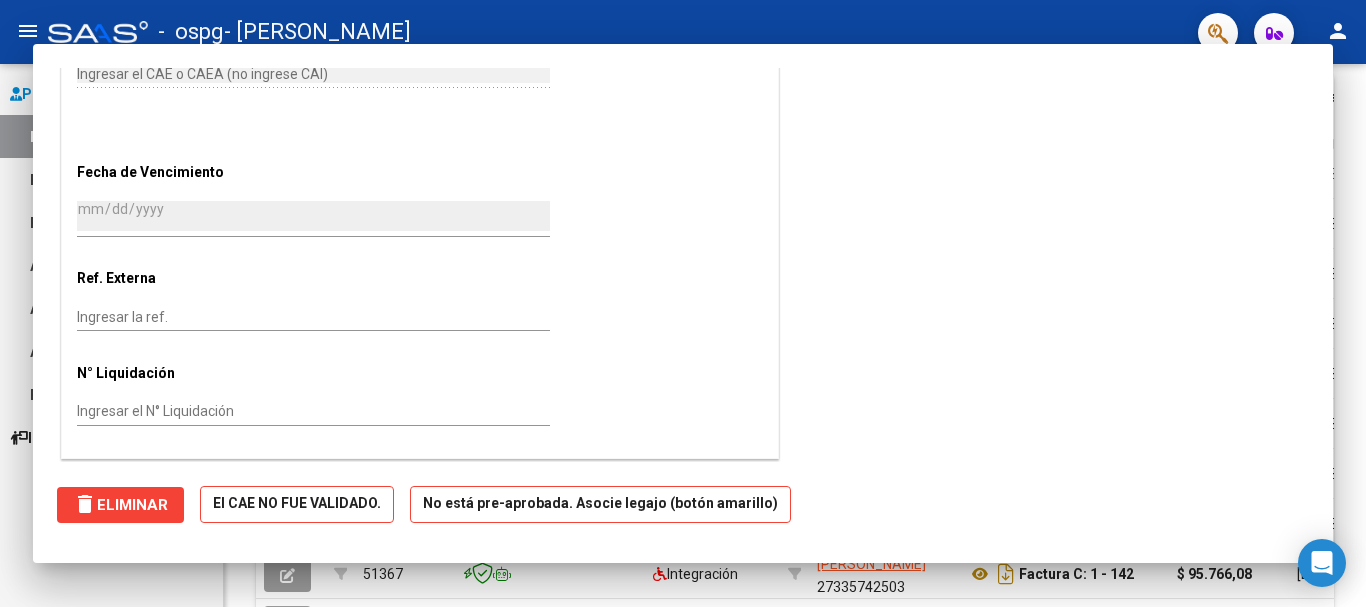 scroll, scrollTop: 0, scrollLeft: 0, axis: both 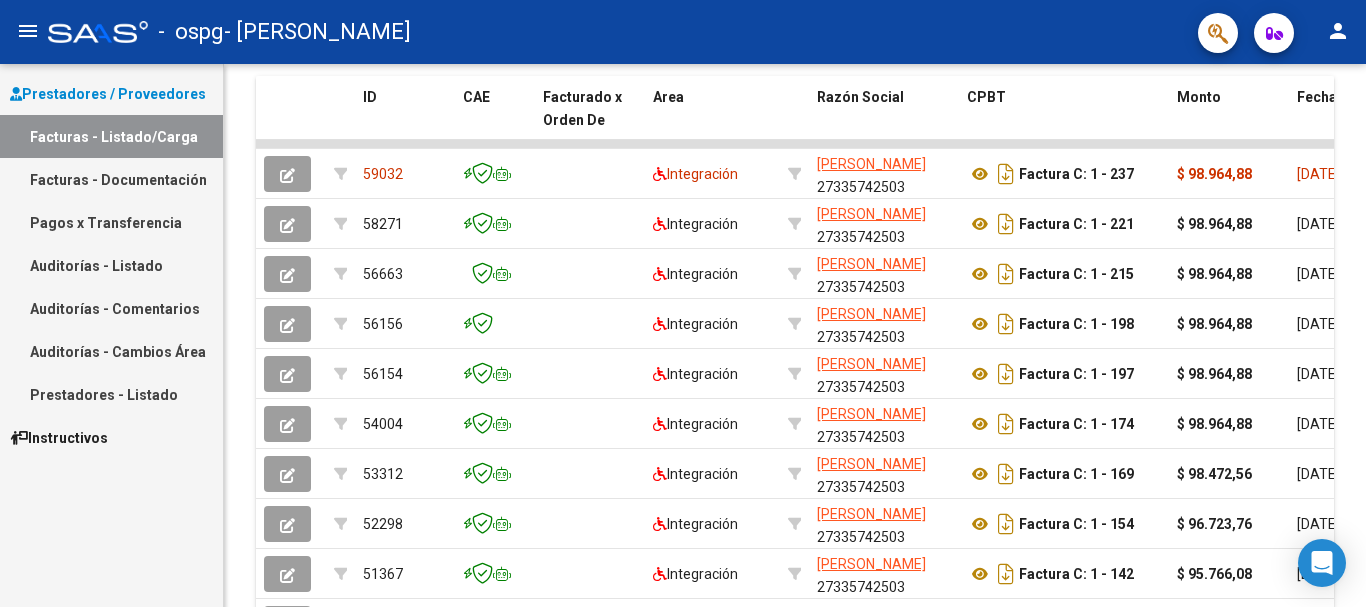 drag, startPoint x: 949, startPoint y: 603, endPoint x: 996, endPoint y: 611, distance: 47.67599 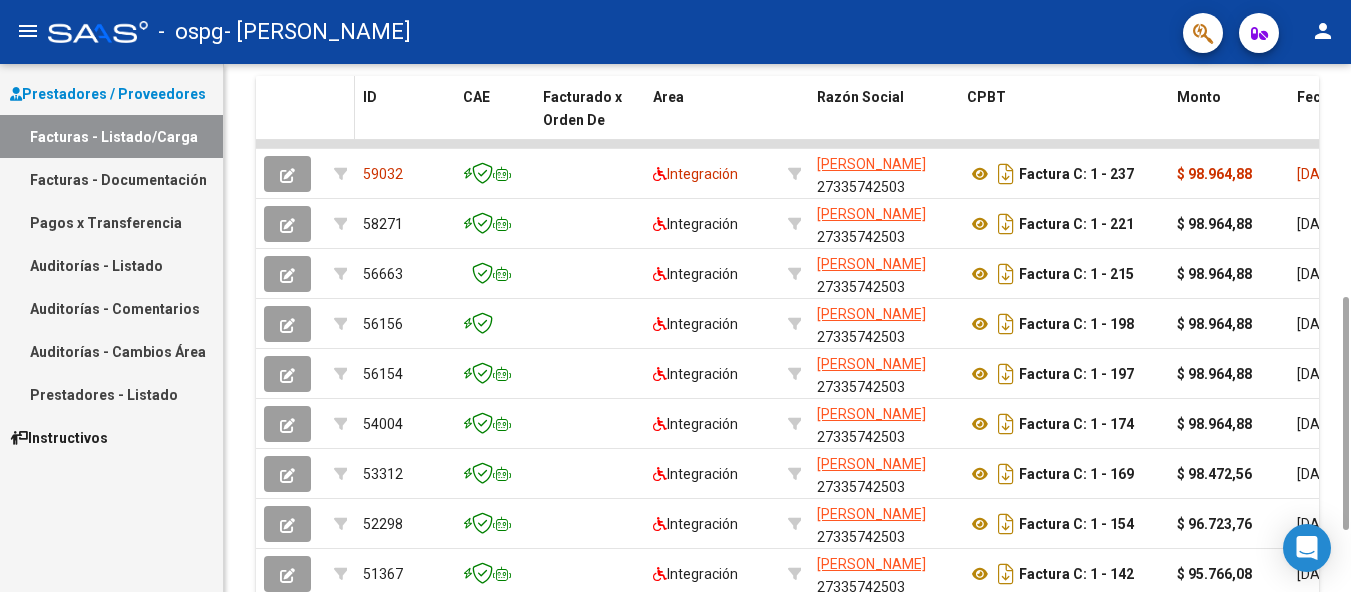 click 